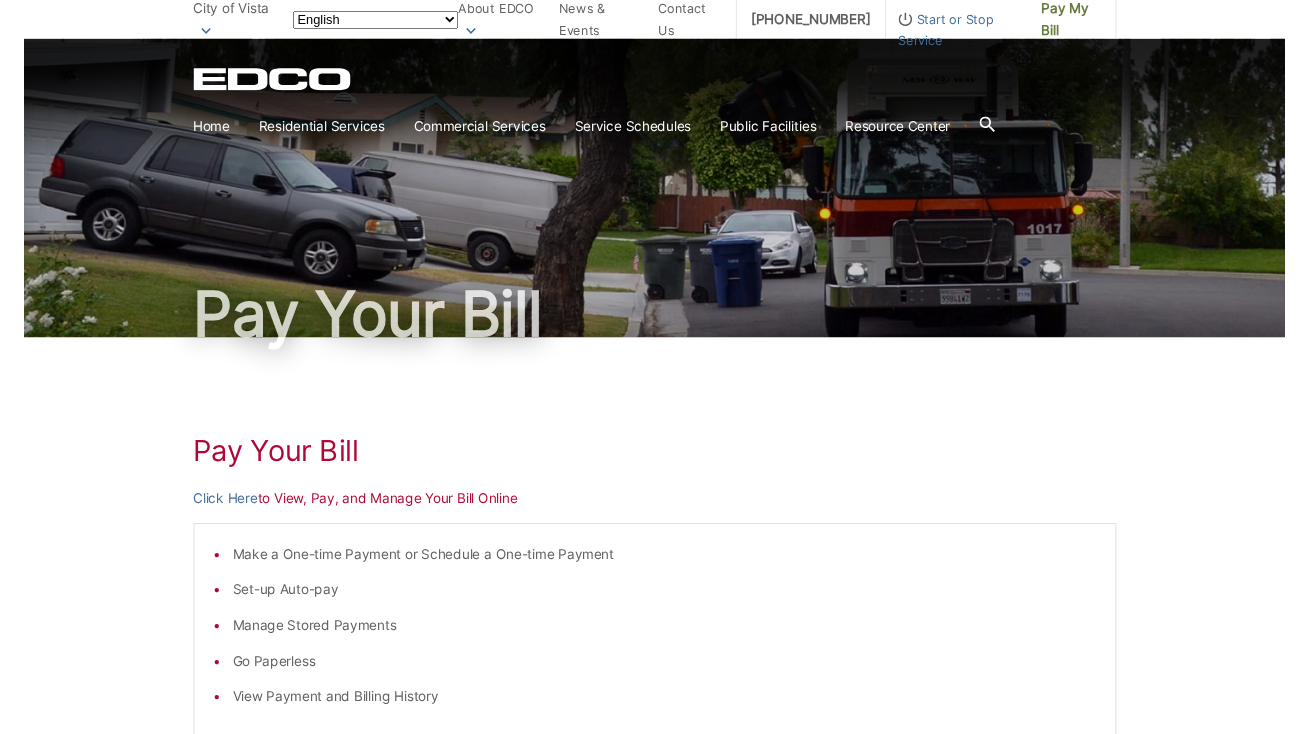 scroll, scrollTop: 0, scrollLeft: 0, axis: both 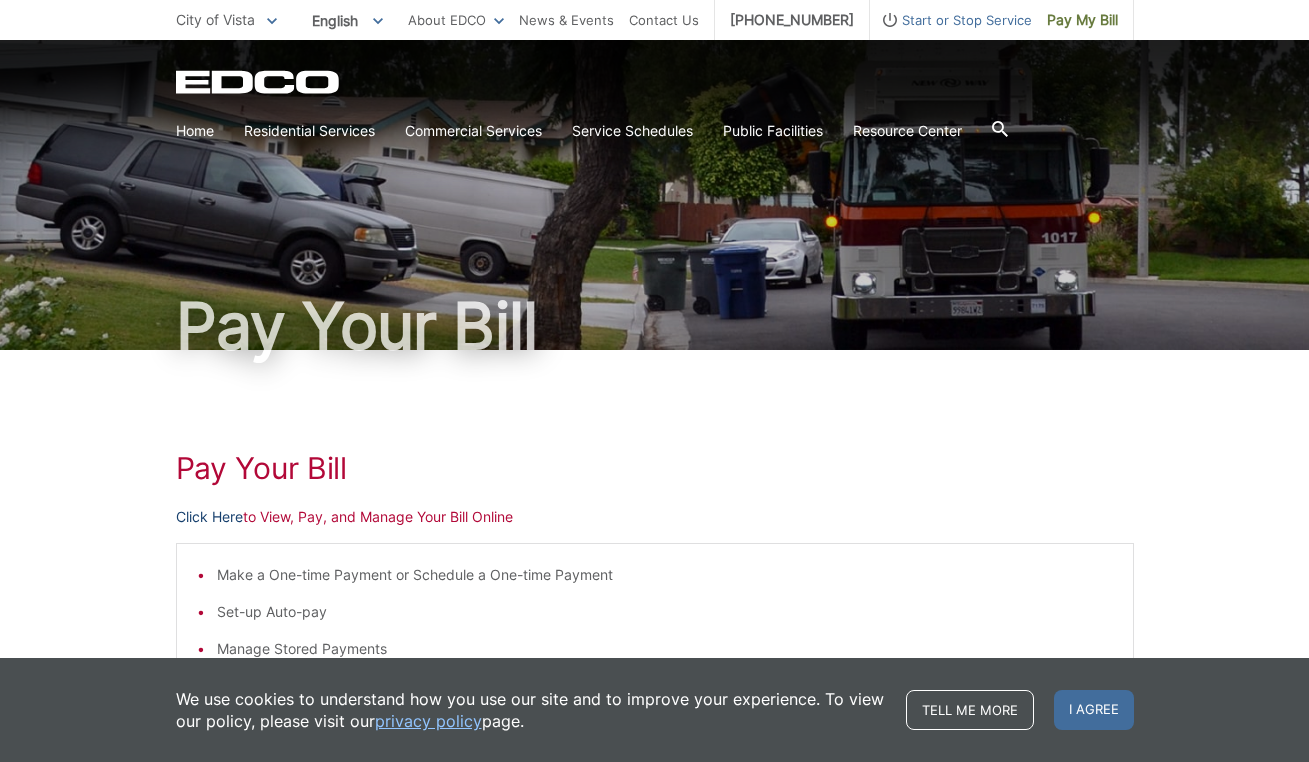 click on "Click Here" at bounding box center [209, 517] 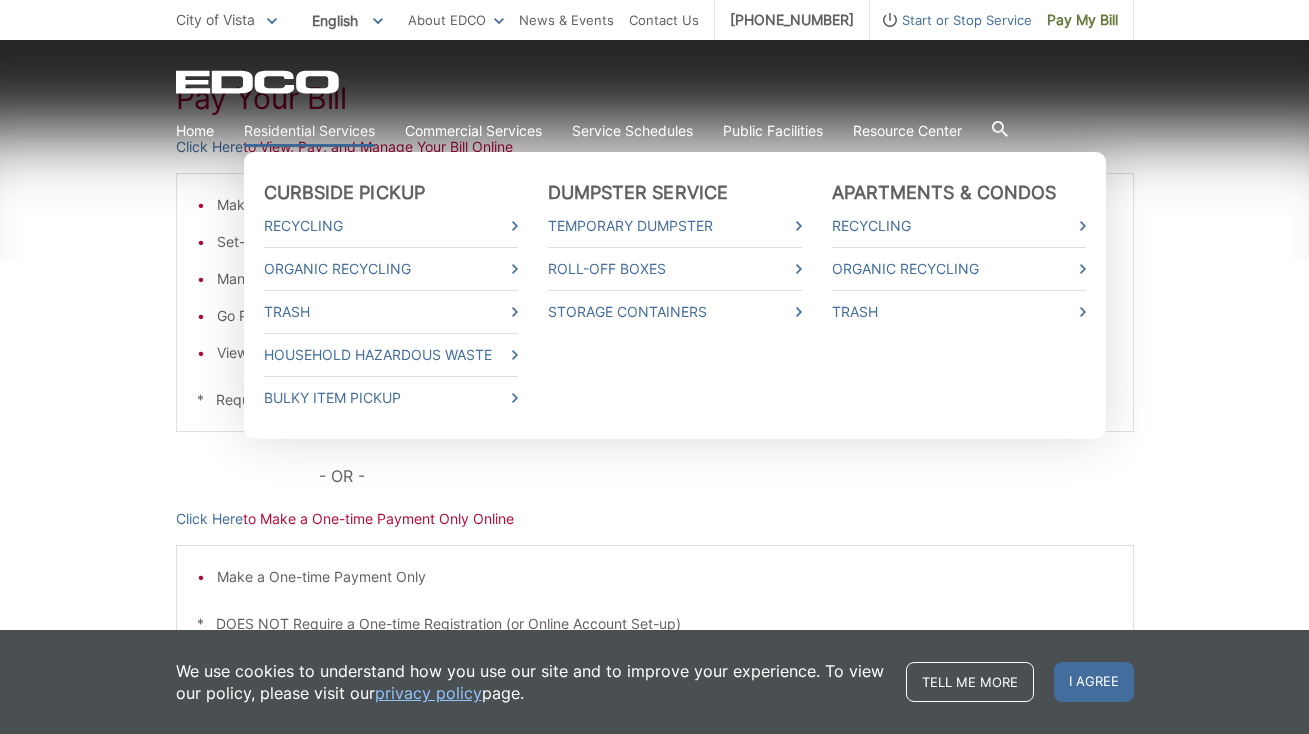 scroll, scrollTop: 524, scrollLeft: 0, axis: vertical 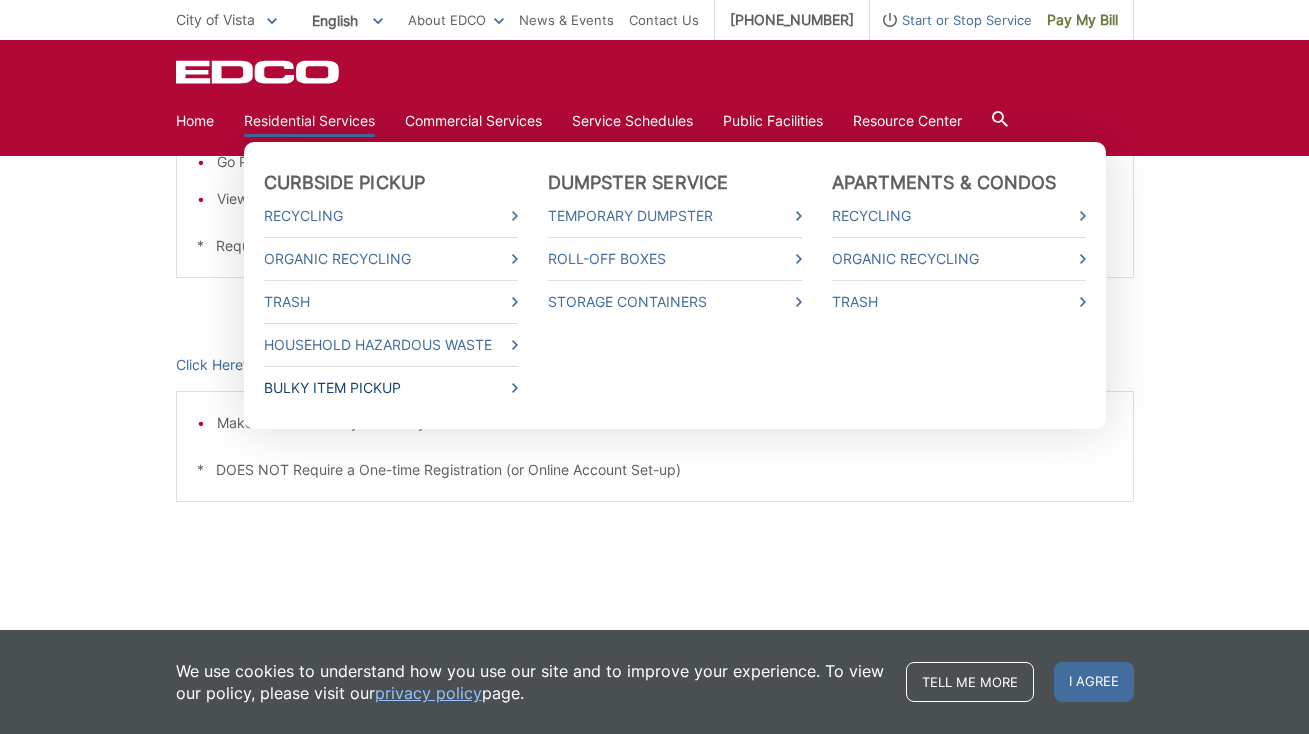 click on "Bulky Item Pickup" at bounding box center (391, 388) 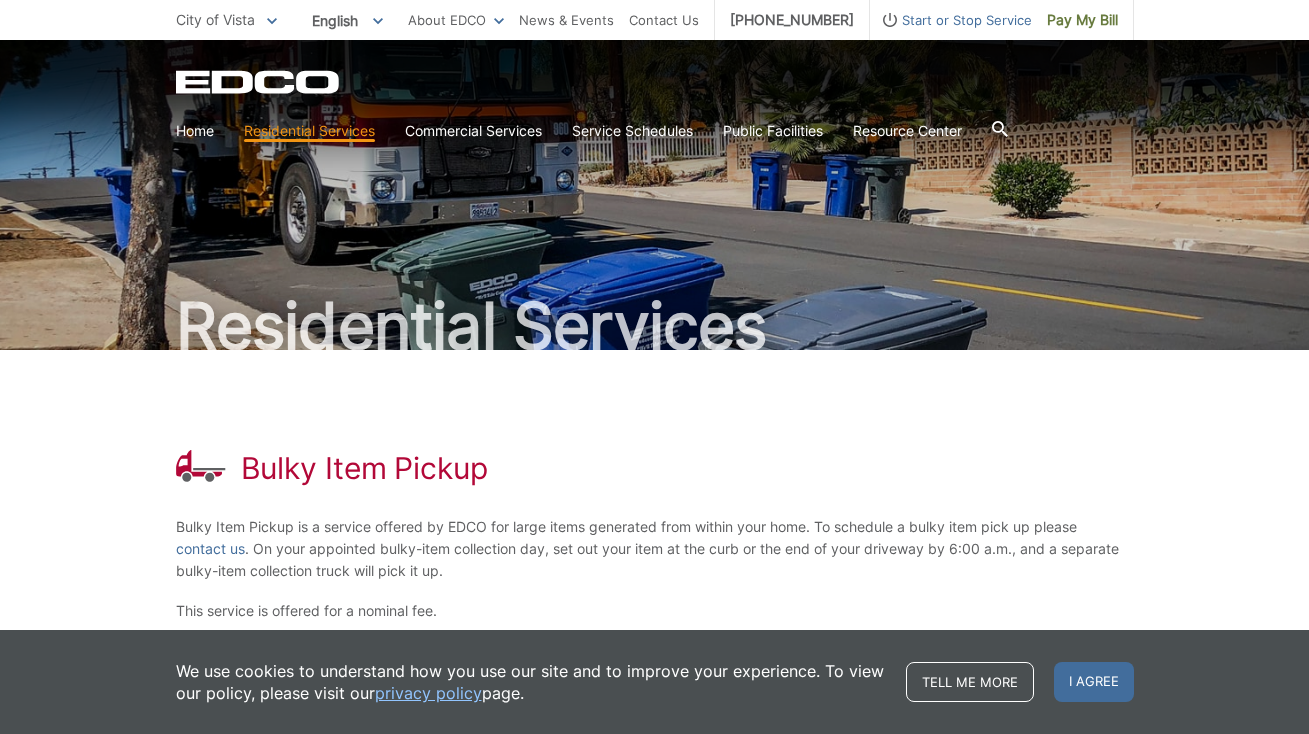 scroll, scrollTop: 0, scrollLeft: 0, axis: both 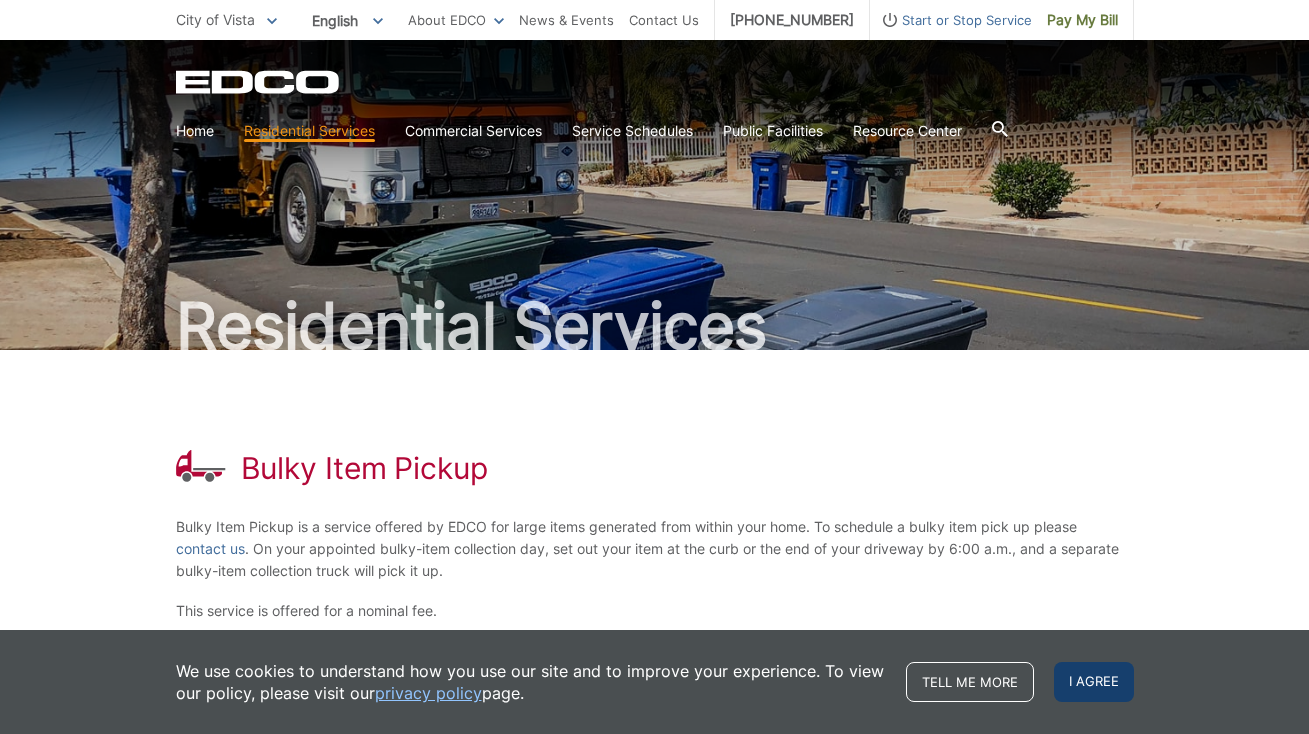 click on "I agree" at bounding box center [1094, 682] 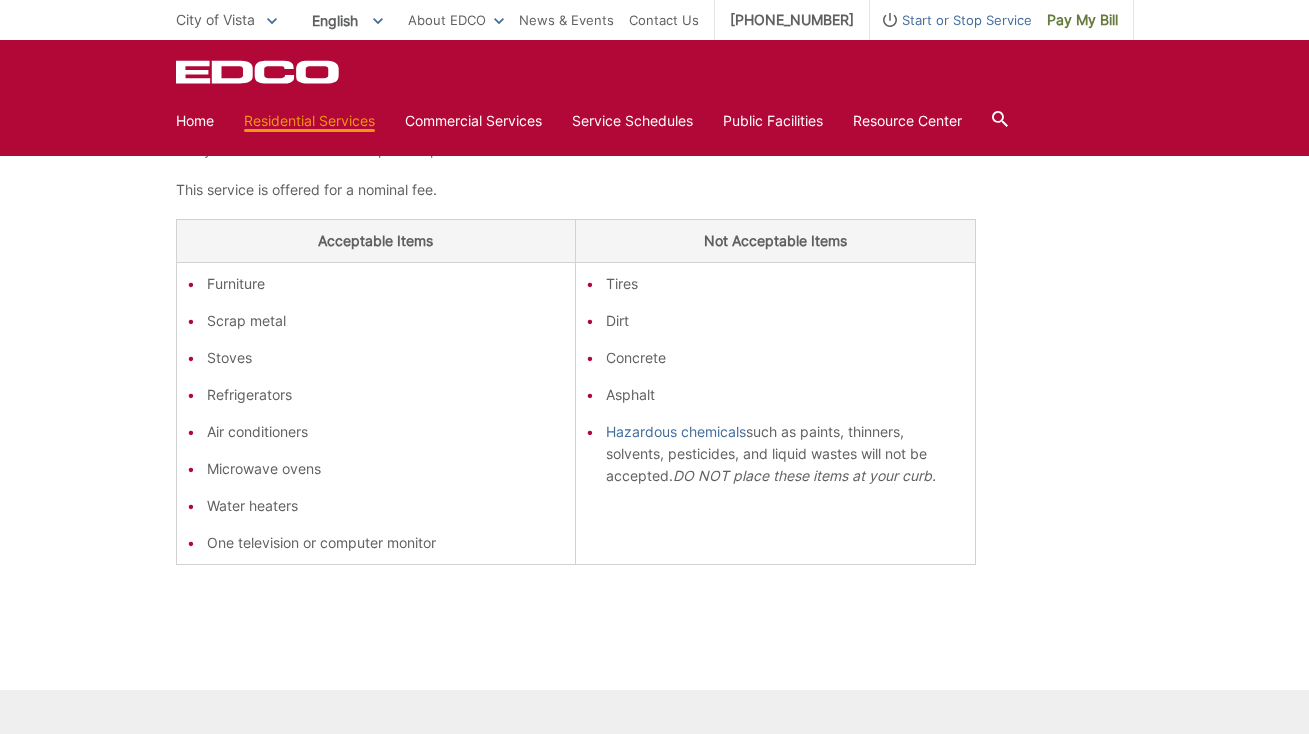 scroll, scrollTop: 311, scrollLeft: 0, axis: vertical 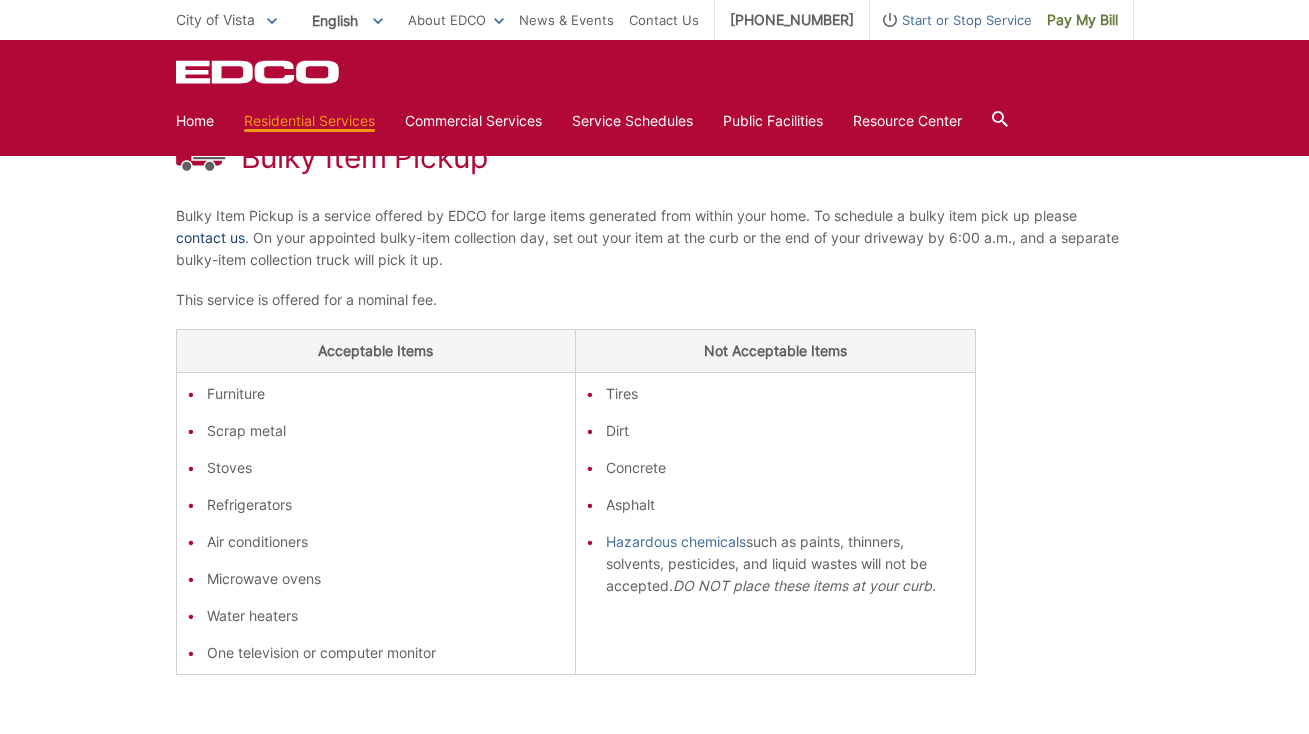click on "contact us" at bounding box center (210, 238) 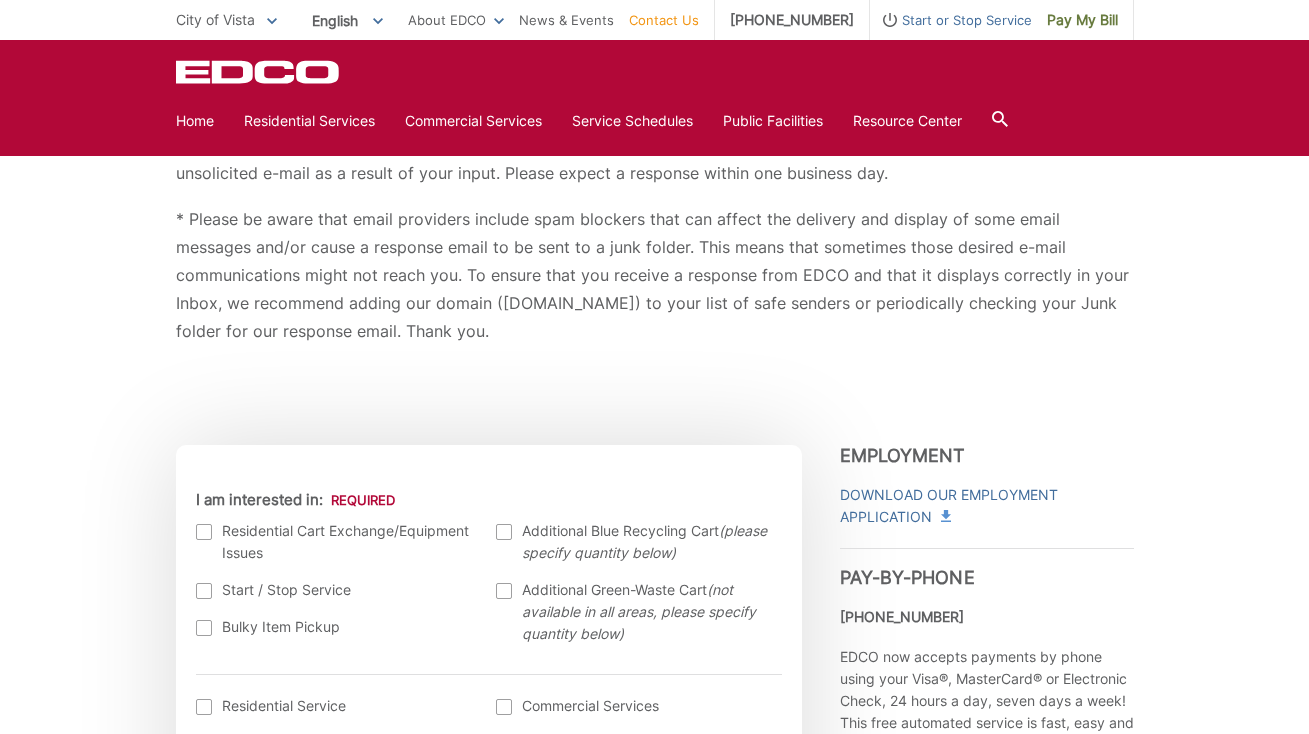 scroll, scrollTop: 418, scrollLeft: 0, axis: vertical 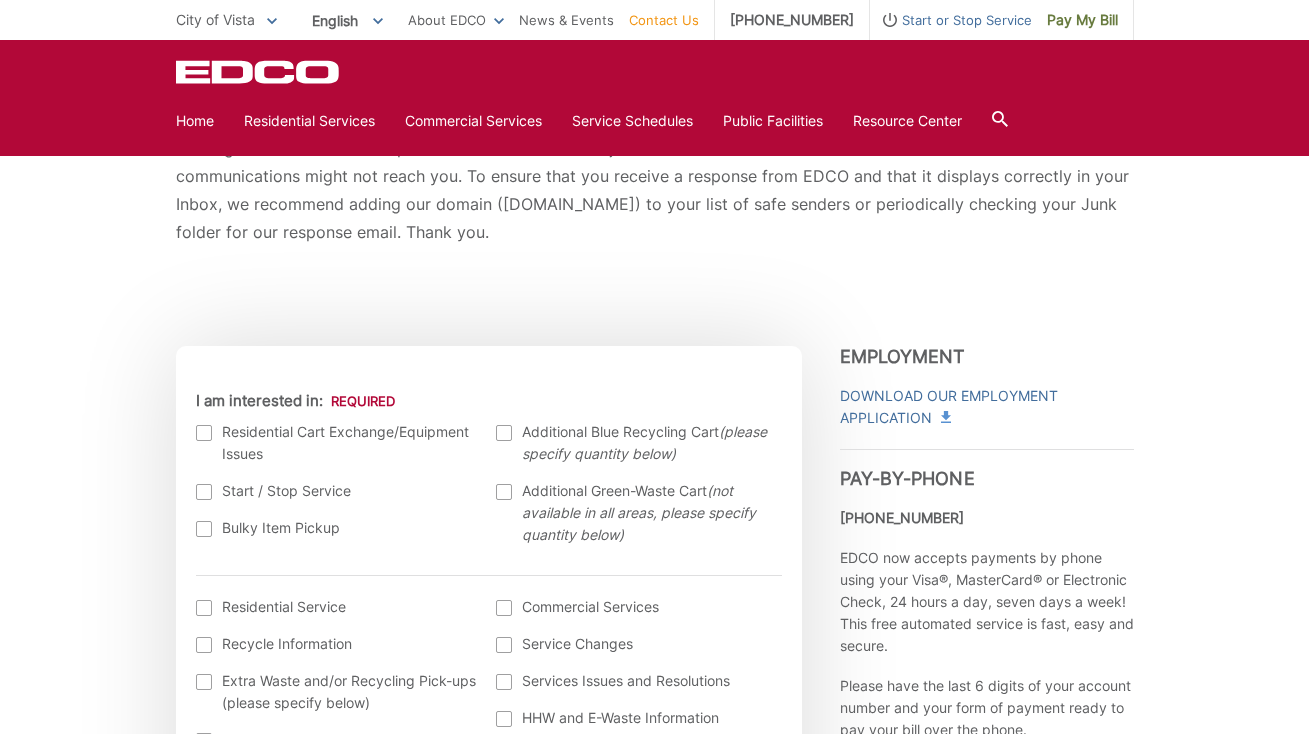 click at bounding box center (204, 529) 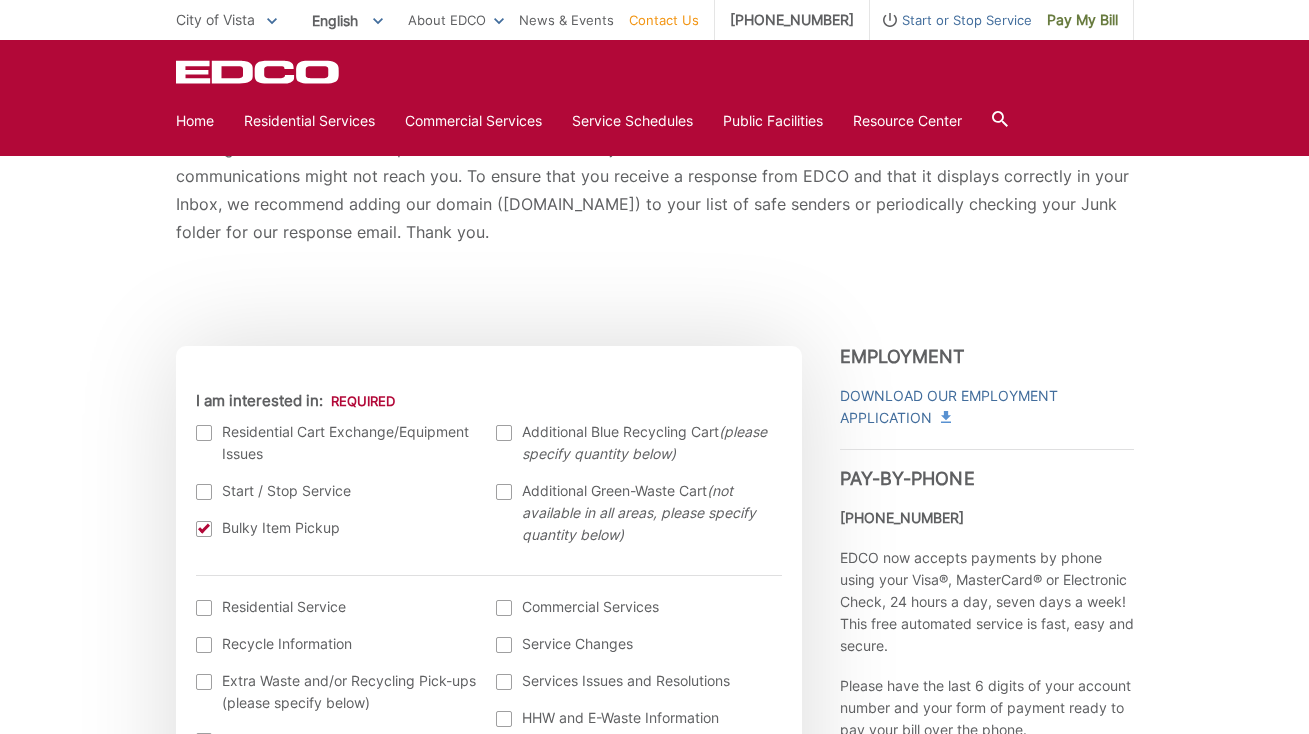 click on "EDCO keeps your response strictly confidential.  We do not provide it to any outside source. You will not receive any unsolicited e-mail as a result of your input. Please expect a response within one business day.
* Please be aware that email providers include spam blockers that can affect the delivery and display of some email messages and/or cause a response email to be sent to a junk folder. This means that sometimes those desired e-mail communications might not reach you. To ensure that you receive a response from EDCO and that it displays correctly in your Inbox, we recommend adding our domain (edcodisposal.com) to your list of safe senders or periodically checking your Junk folder for our response email. Thank you.
Entry Status None
*" at bounding box center (654, 1286) 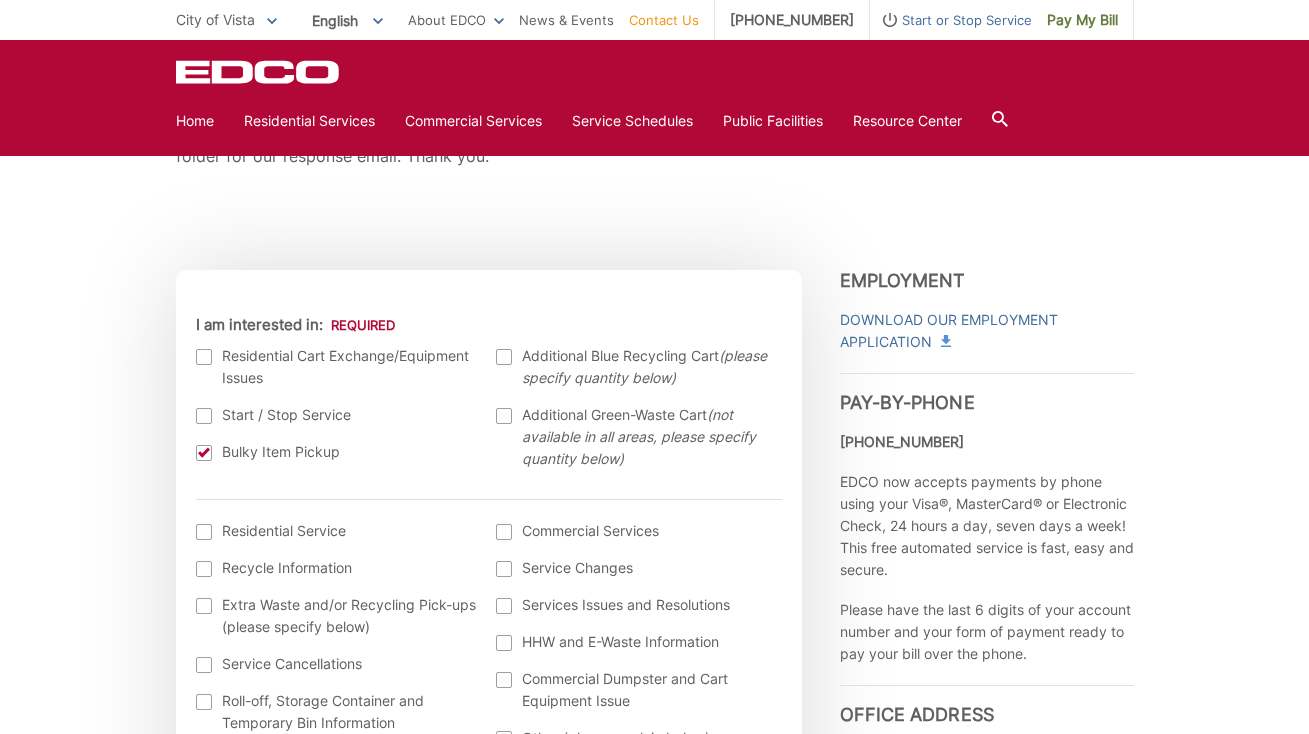 scroll, scrollTop: 673, scrollLeft: 0, axis: vertical 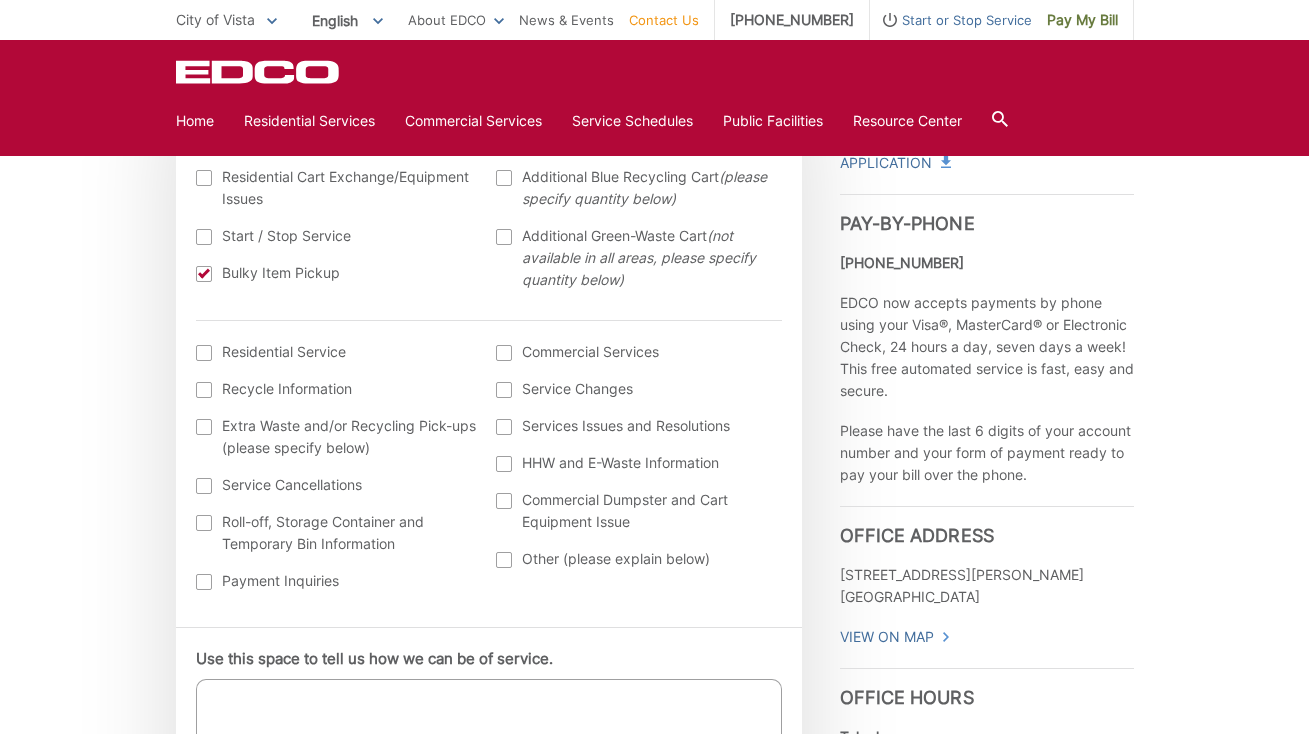 click at bounding box center (204, 353) 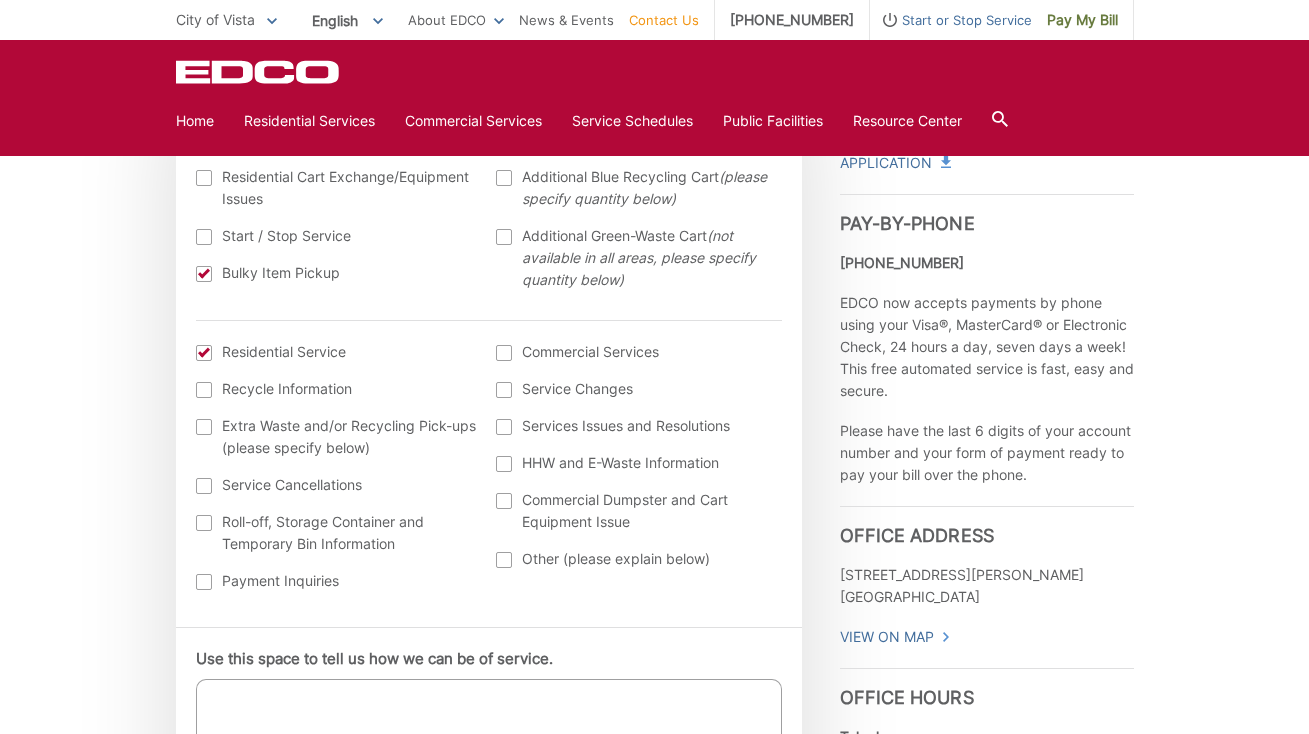 click on "EDCO keeps your response strictly confidential.  We do not provide it to any outside source. You will not receive any unsolicited e-mail as a result of your input. Please expect a response within one business day.
* Please be aware that email providers include spam blockers that can affect the delivery and display of some email messages and/or cause a response email to be sent to a junk folder. This means that sometimes those desired e-mail communications might not reach you. To ensure that you receive a response from EDCO and that it displays correctly in your Inbox, we recommend adding our domain (edcodisposal.com) to your list of safe senders or periodically checking your Junk folder for our response email. Thank you.
Entry Status None
*" at bounding box center [654, 1031] 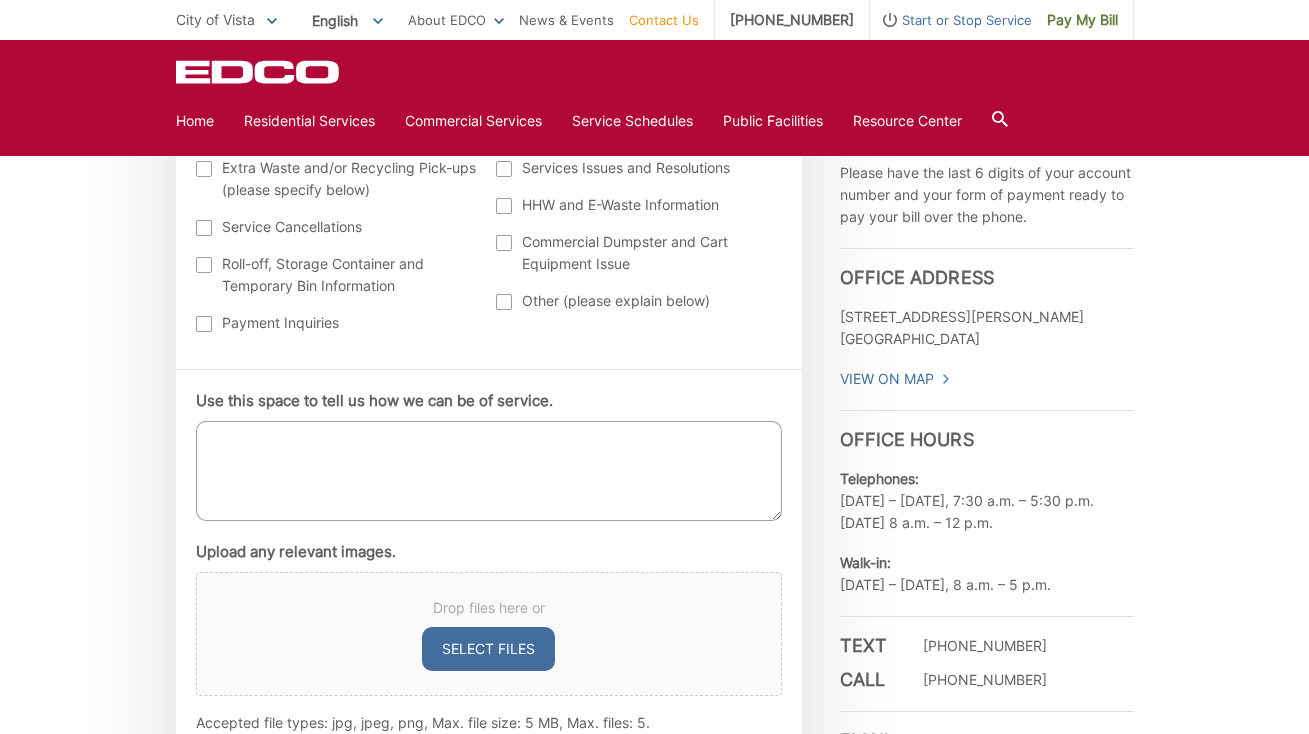 scroll, scrollTop: 1075, scrollLeft: 0, axis: vertical 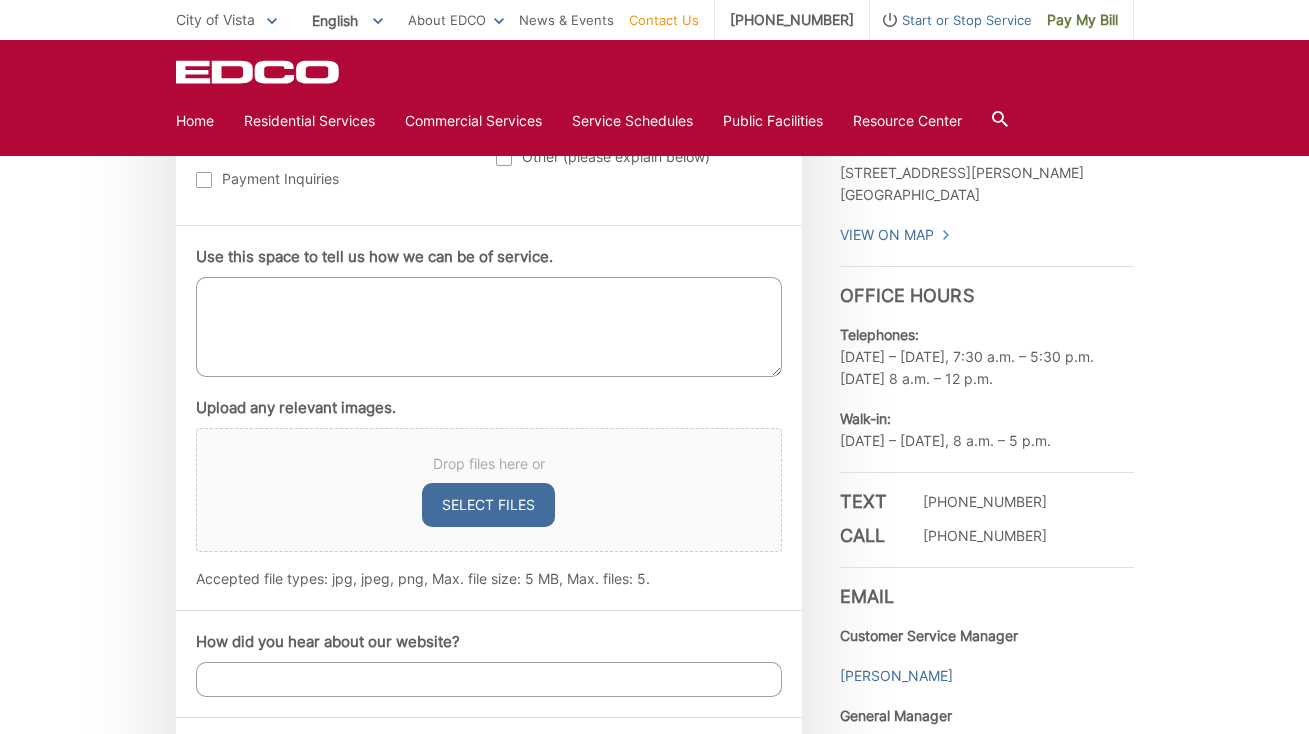 click on "Use this space to tell us how we can be of service." at bounding box center [489, 327] 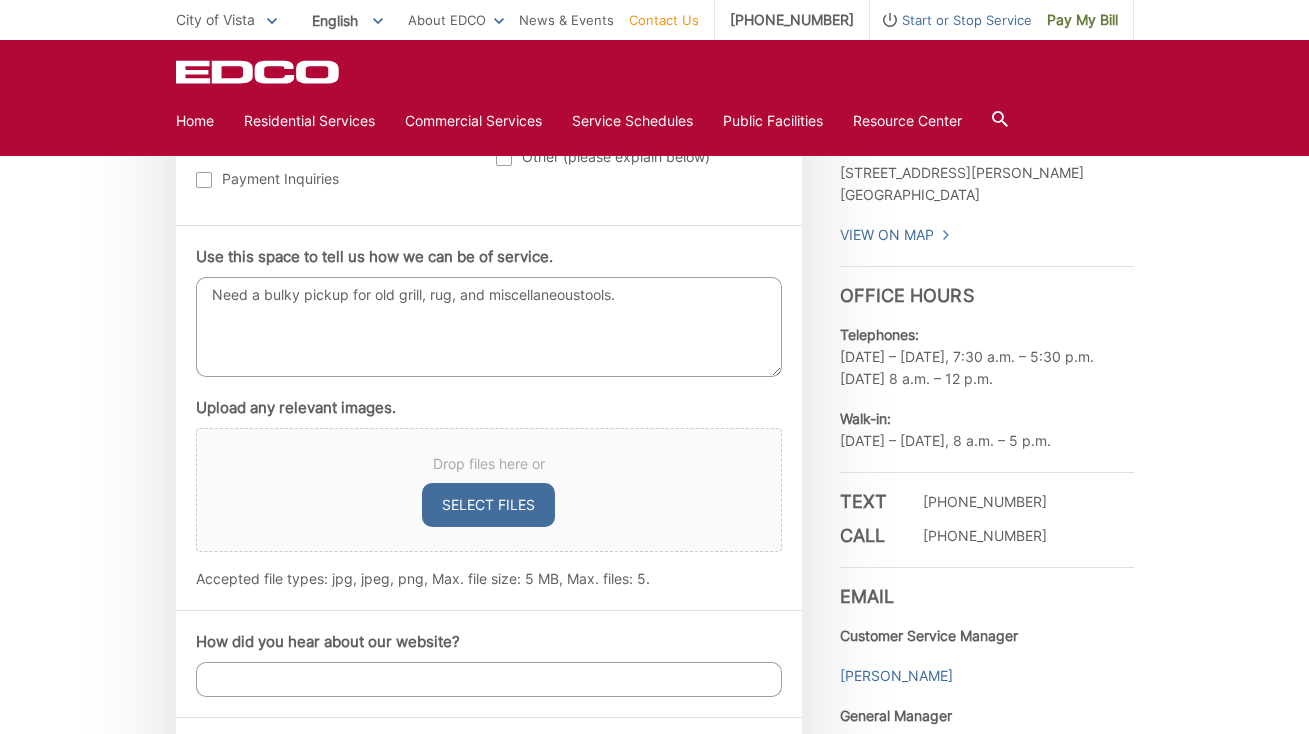 click on "Need a bulky pickup for old grill, rug, and miscellaneoustools." at bounding box center [489, 327] 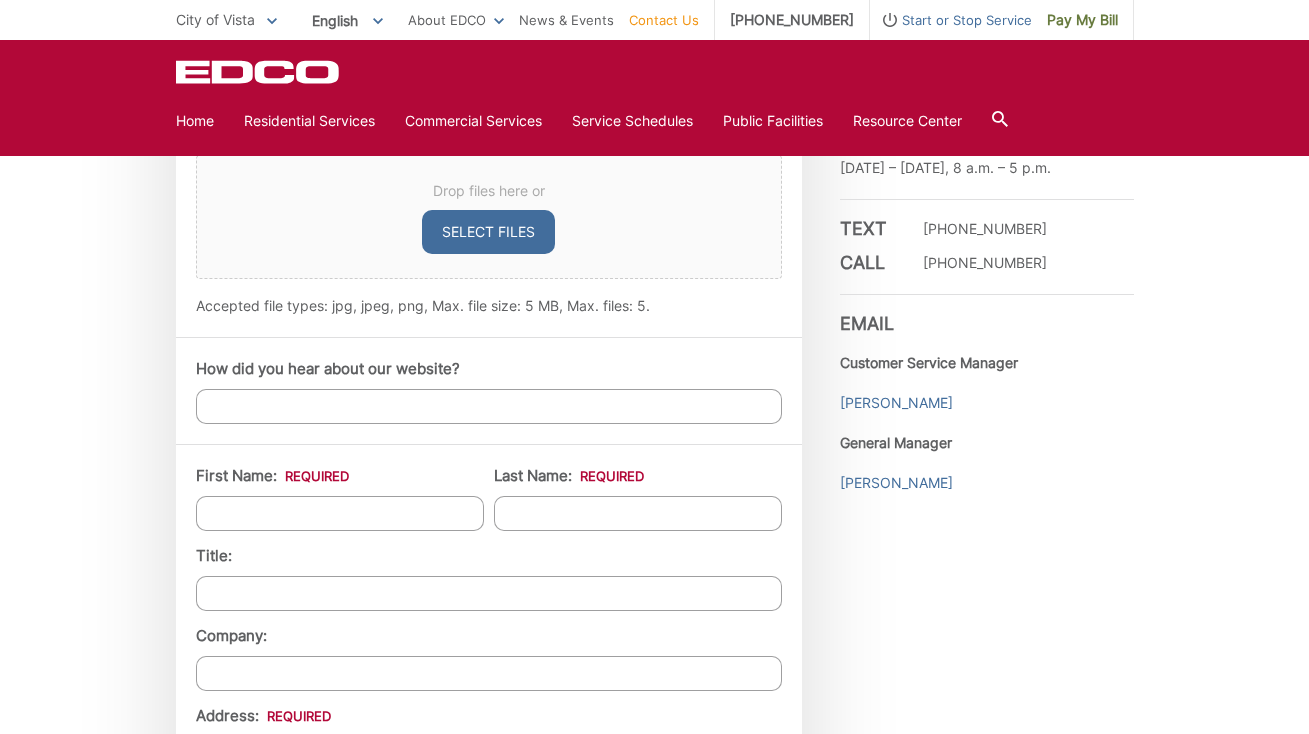 scroll, scrollTop: 1272, scrollLeft: 0, axis: vertical 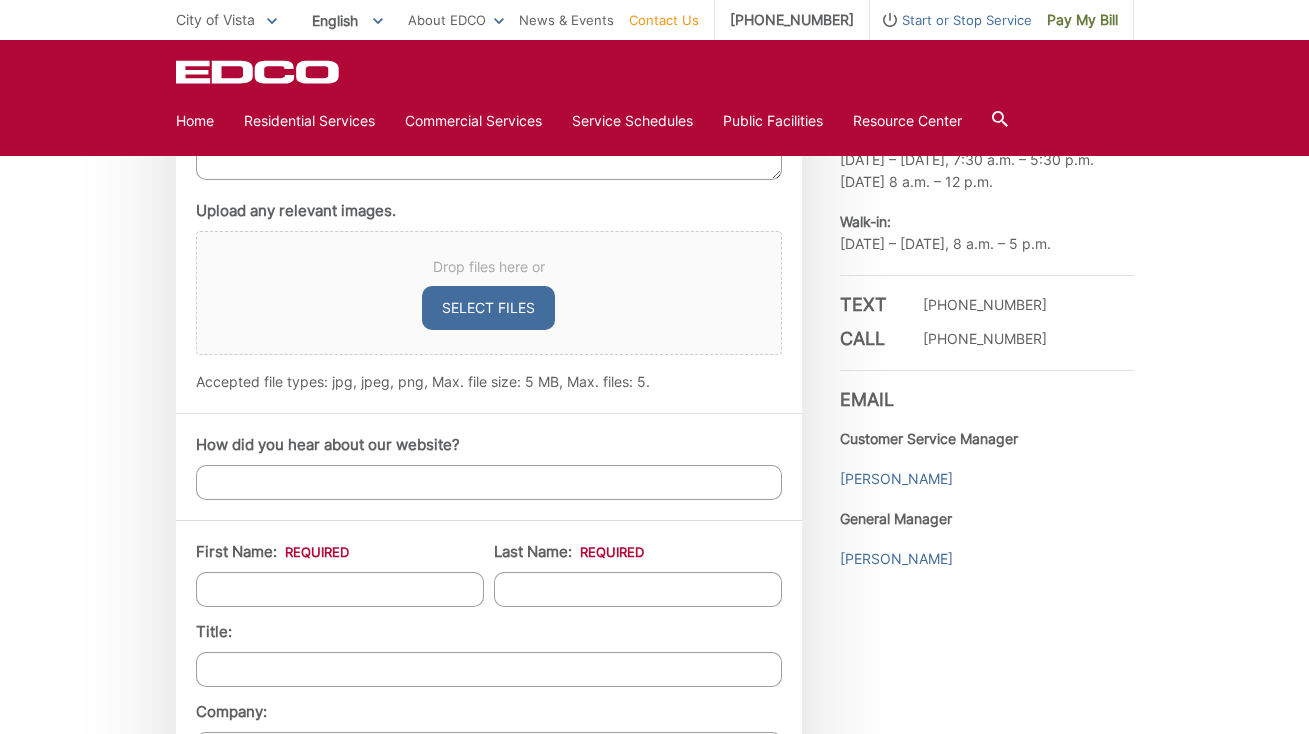 type on "Need a bulky pickup for old grill, rug, and miscellaneous tools." 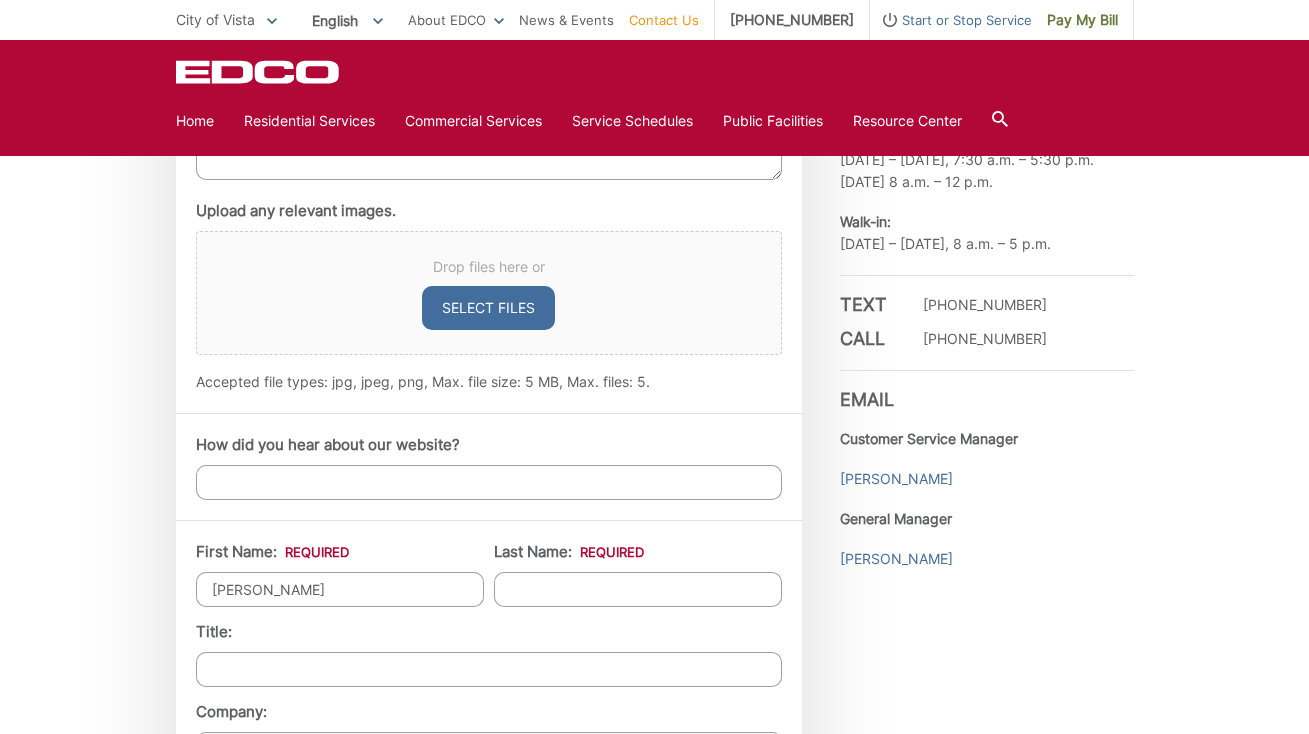 type on "[PERSON_NAME]" 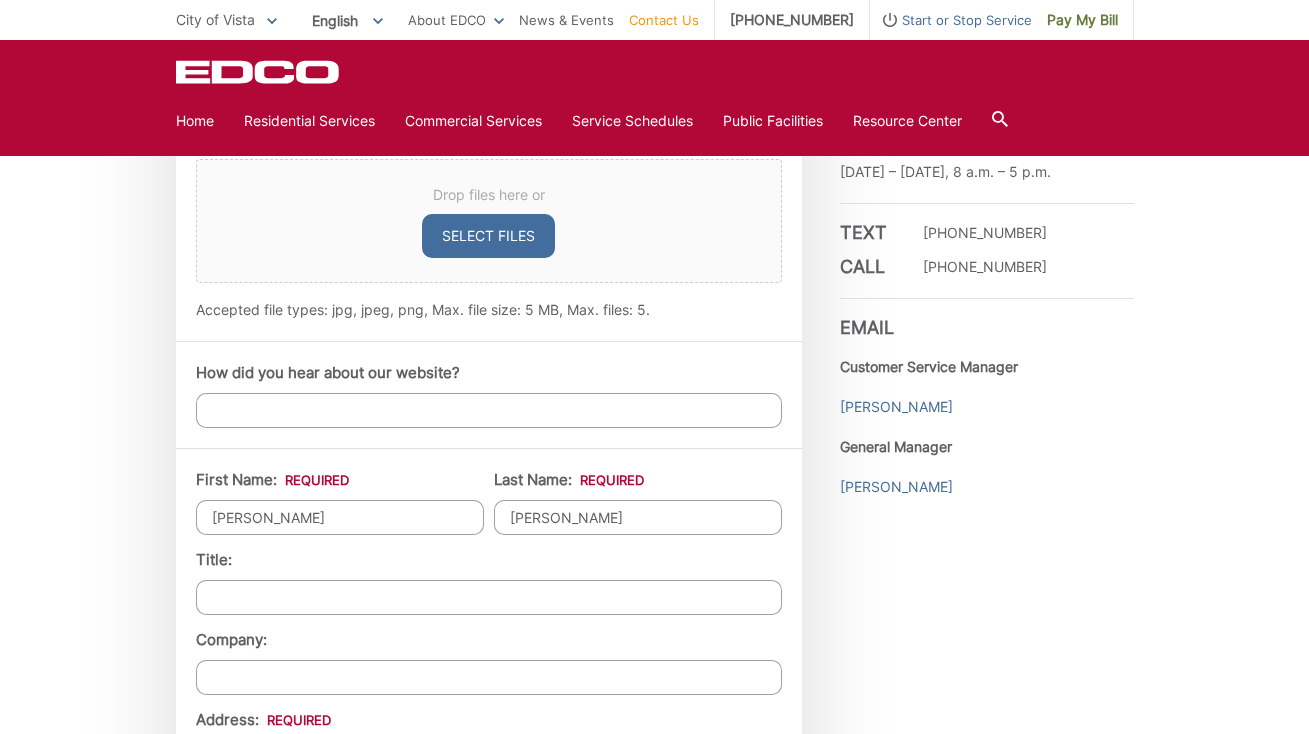 scroll, scrollTop: 1494, scrollLeft: 0, axis: vertical 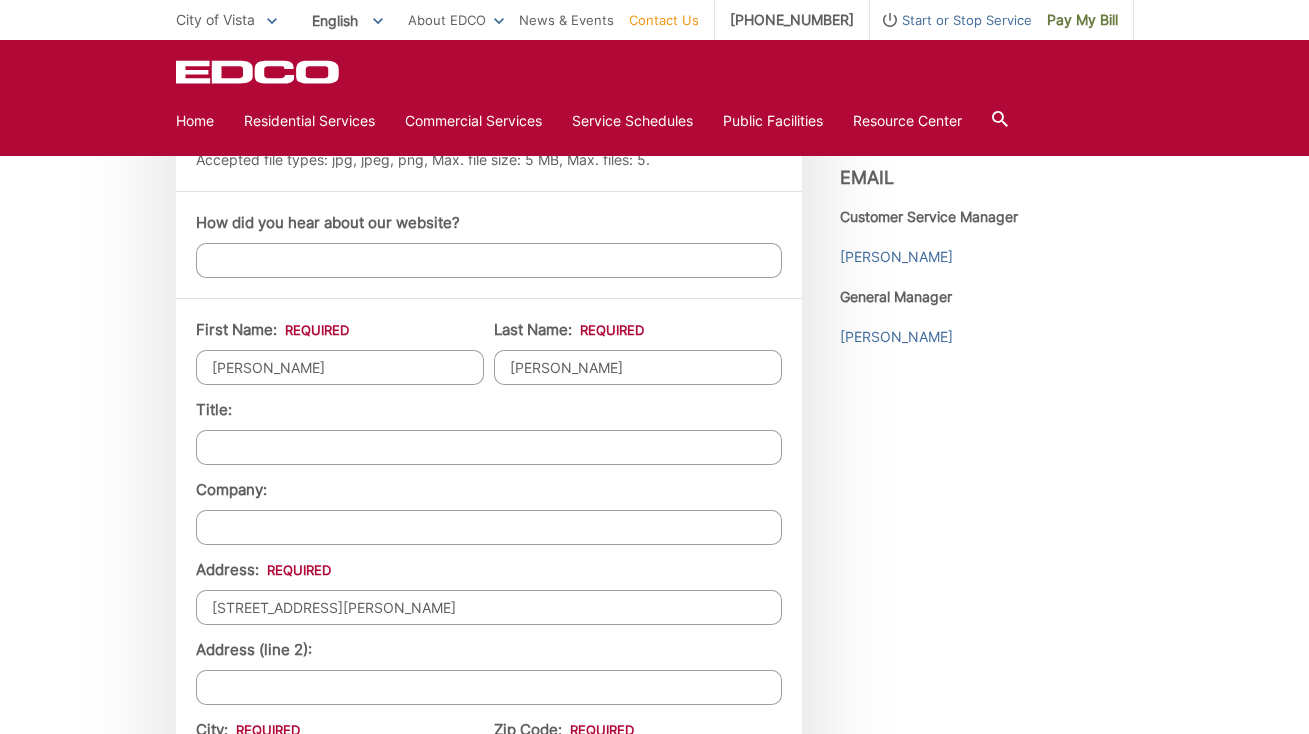 type on "[STREET_ADDRESS][PERSON_NAME]" 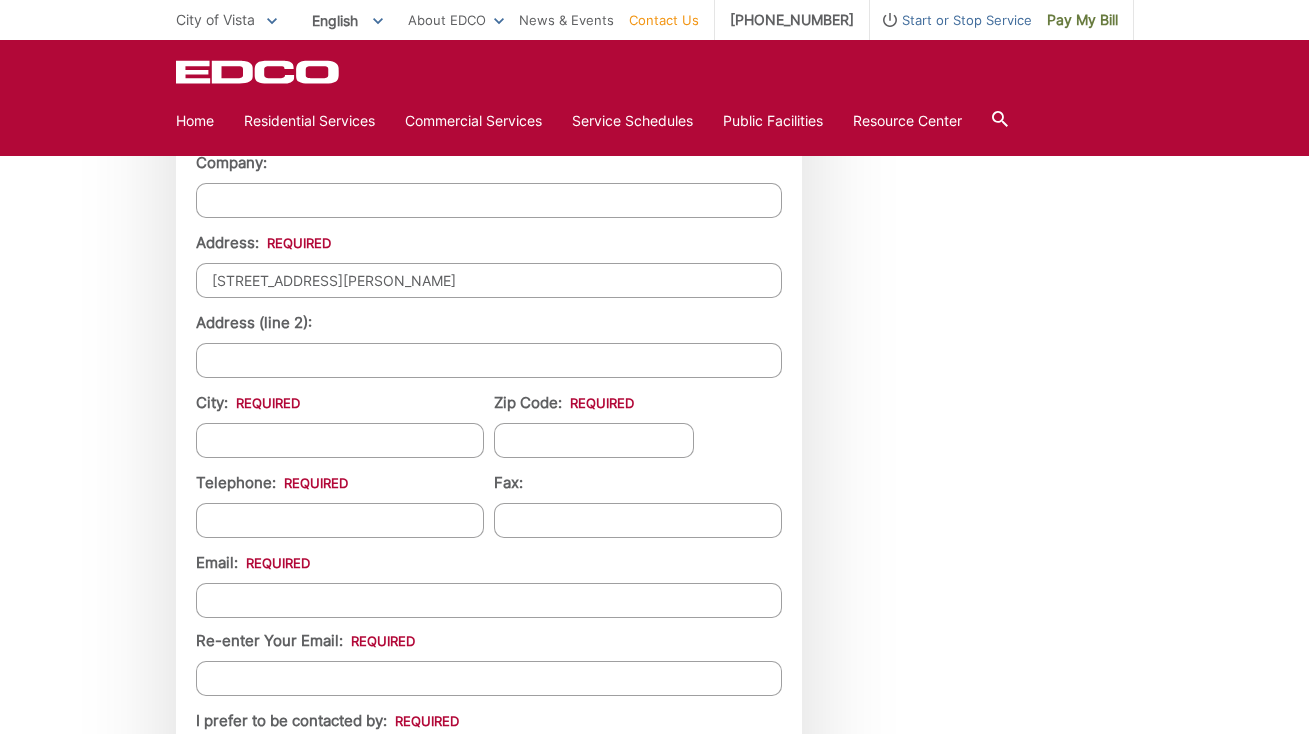 scroll, scrollTop: 1930, scrollLeft: 0, axis: vertical 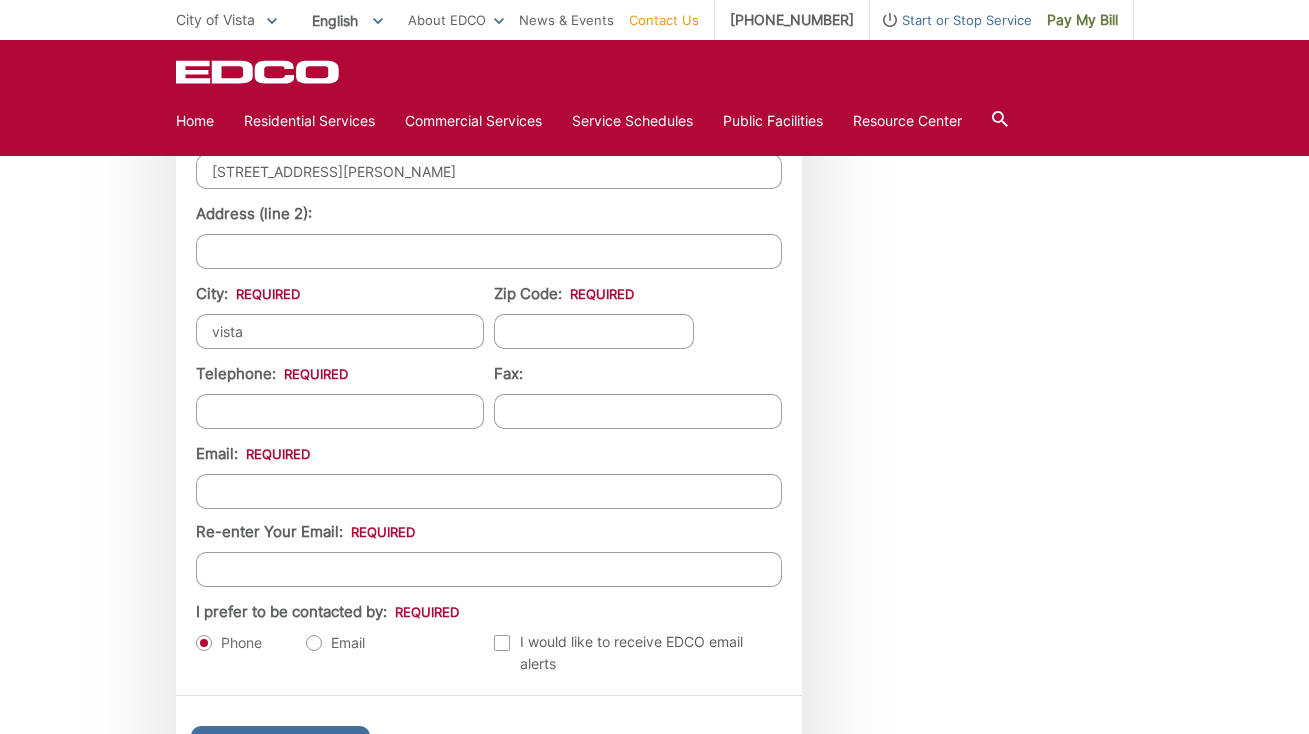 type on "vista" 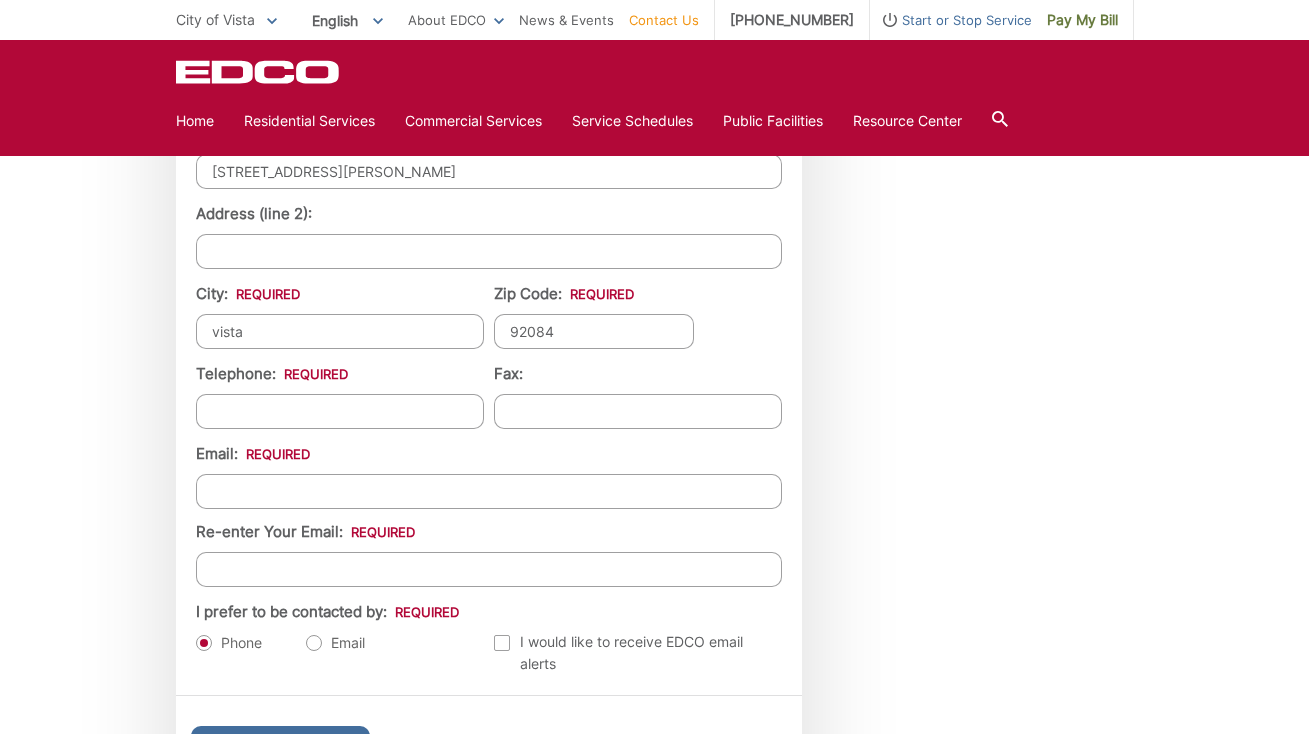 type on "92084" 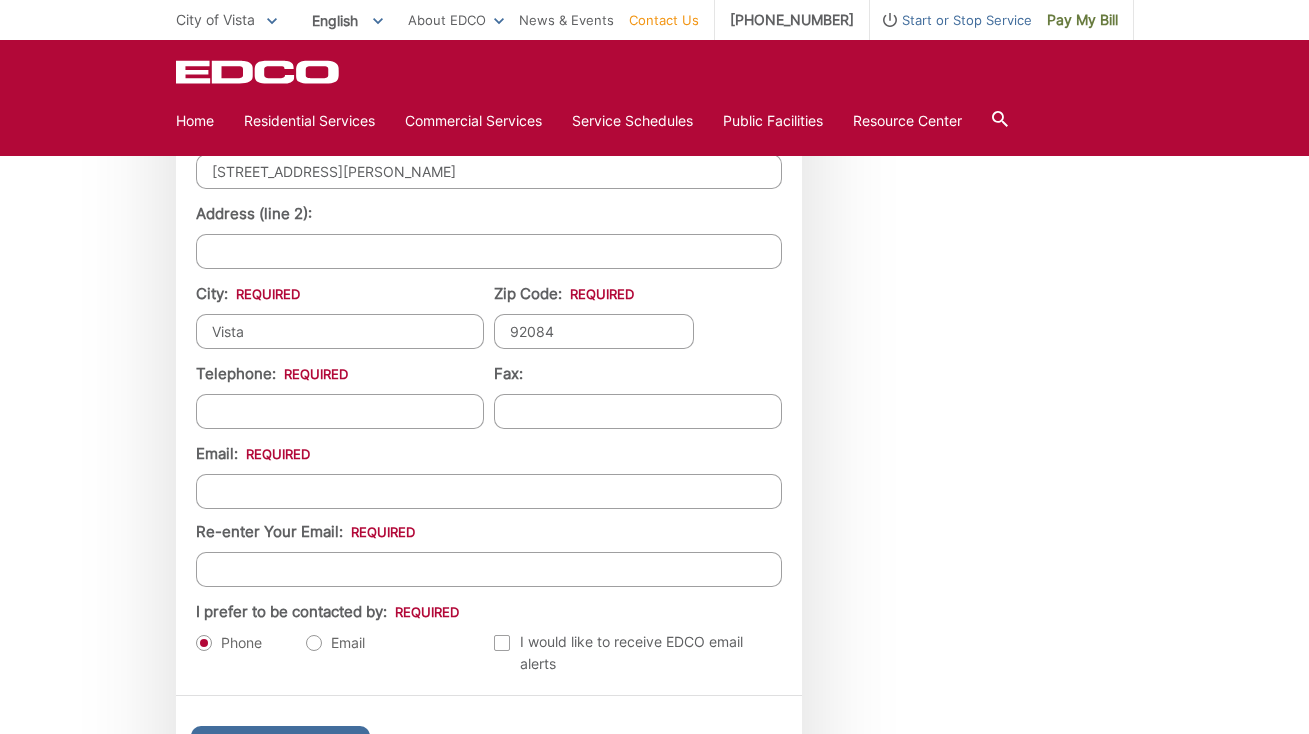 type on "Vista" 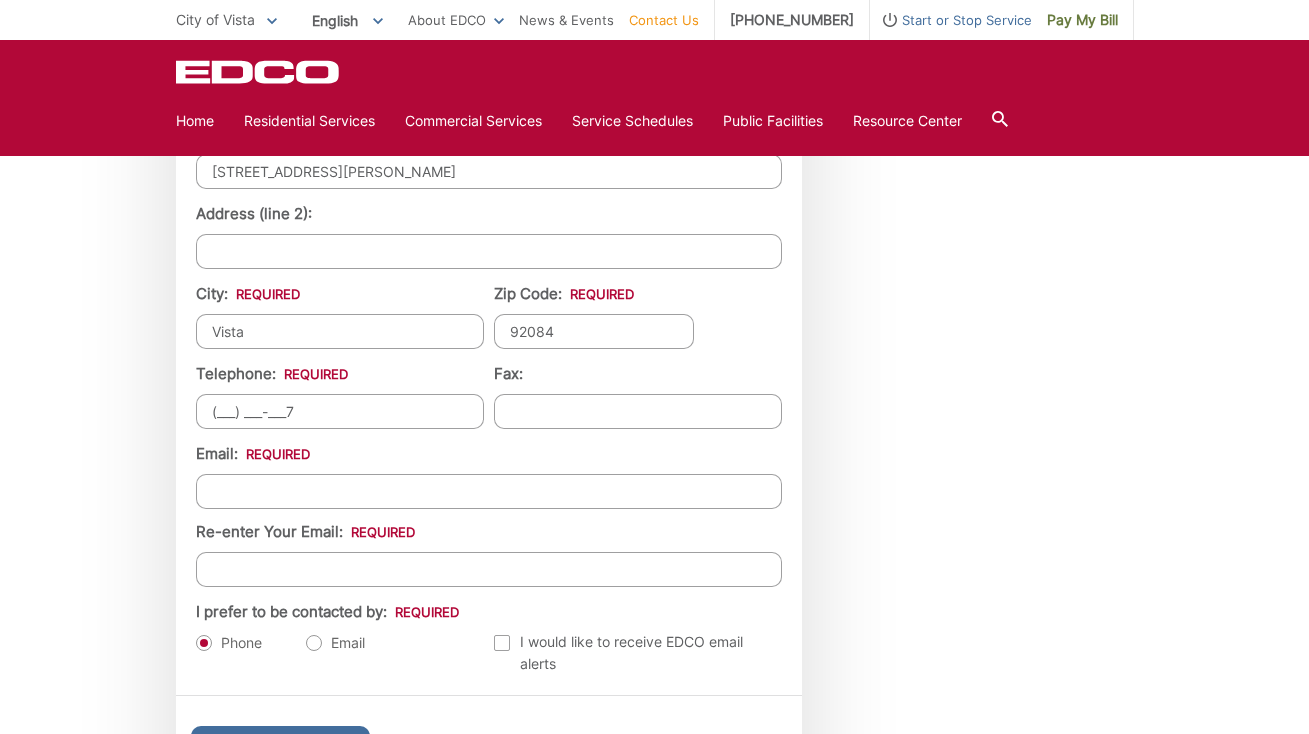 click on "(___) ___-___7" at bounding box center [340, 411] 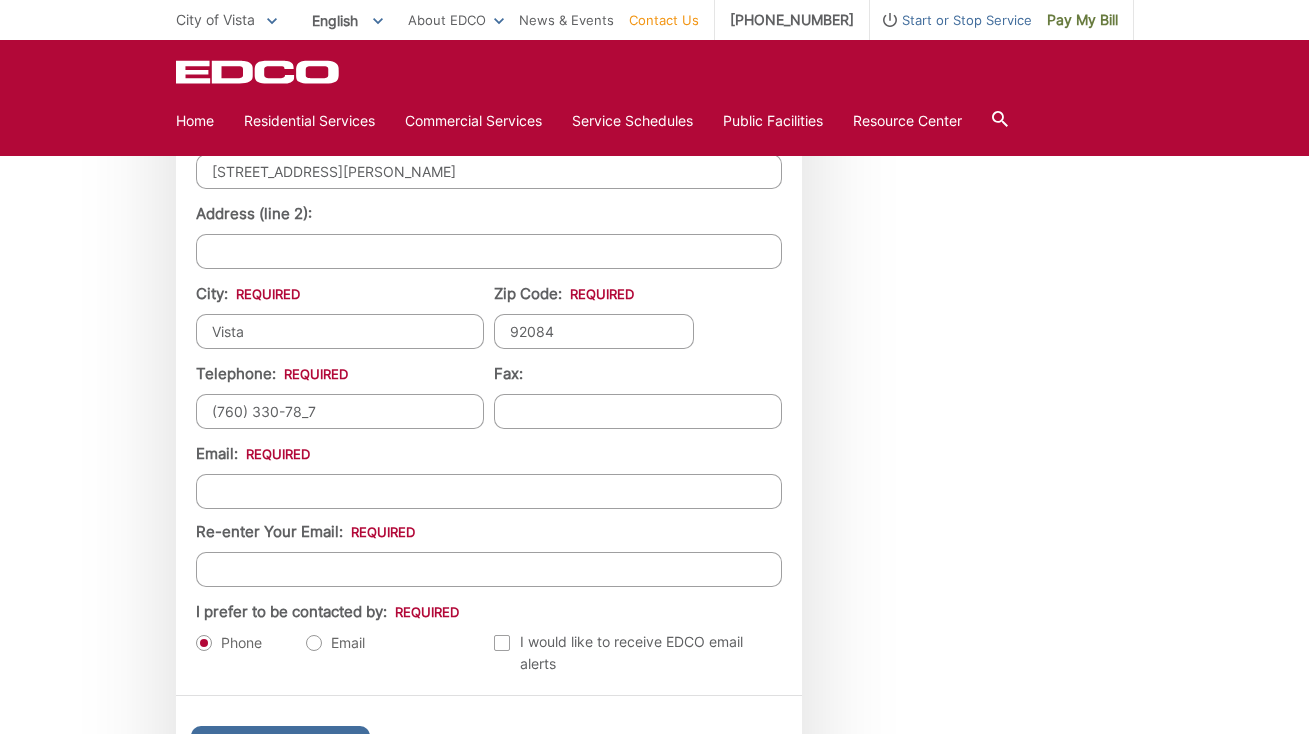 type on "[PHONE_NUMBER]" 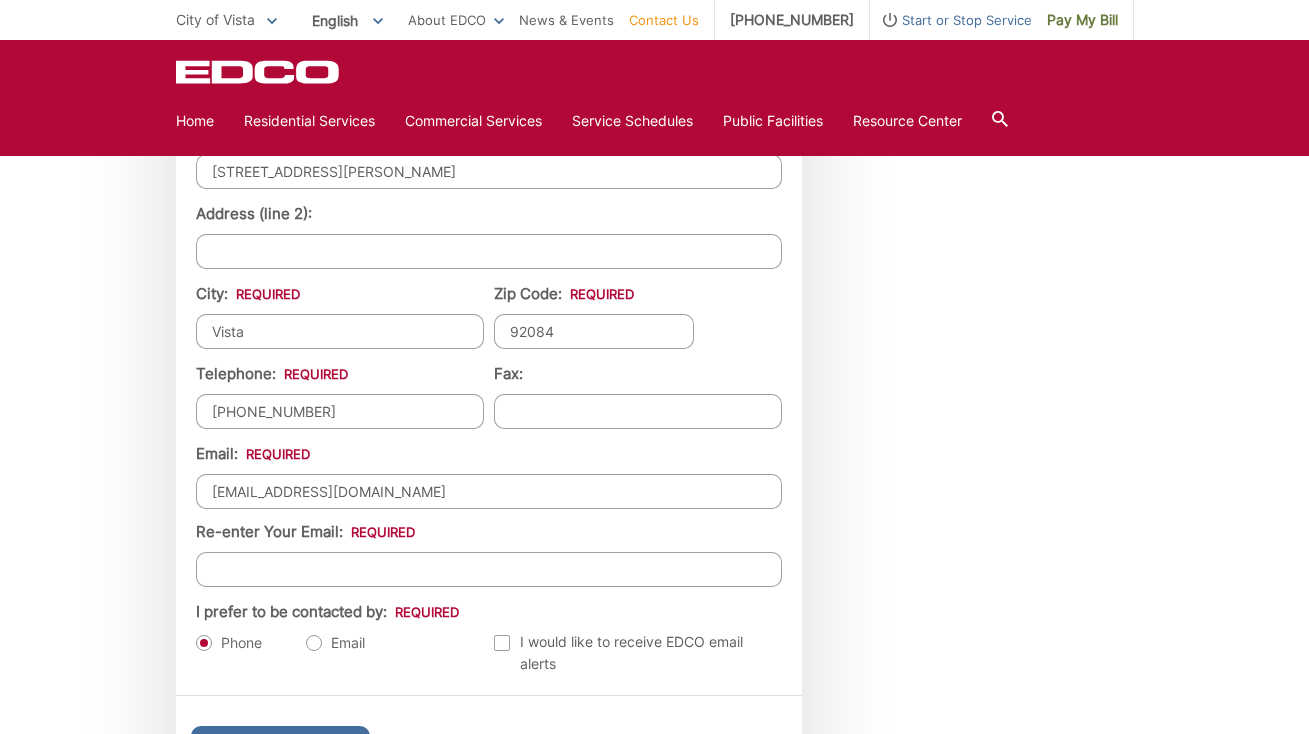 type on "[EMAIL_ADDRESS][DOMAIN_NAME]" 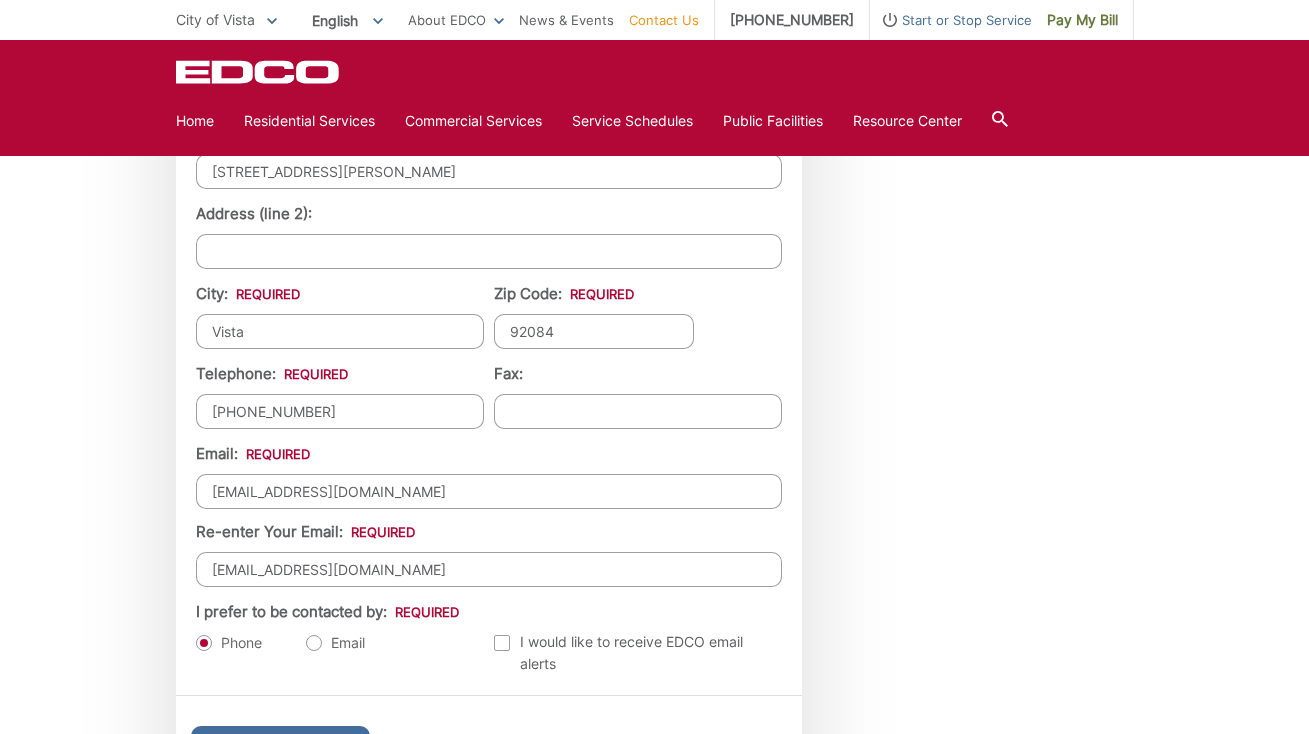 type on "[EMAIL_ADDRESS][DOMAIN_NAME]" 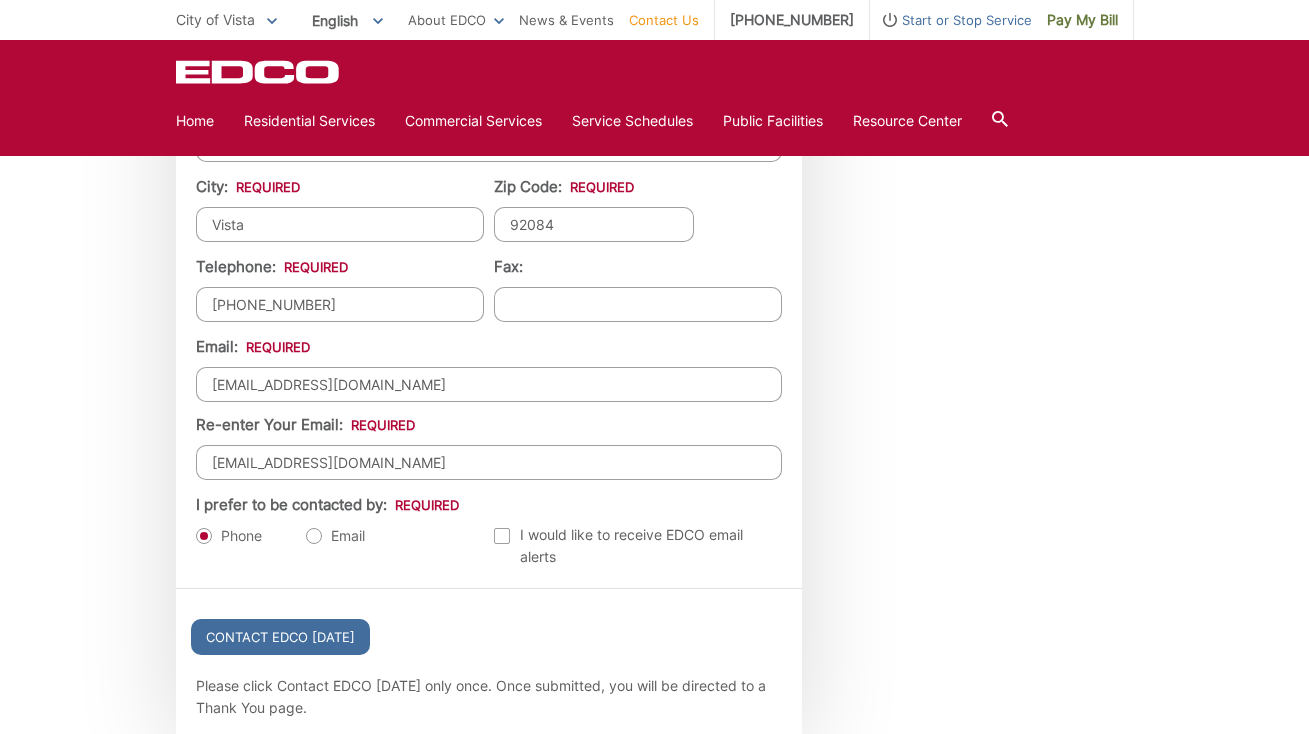 scroll, scrollTop: 2106, scrollLeft: 0, axis: vertical 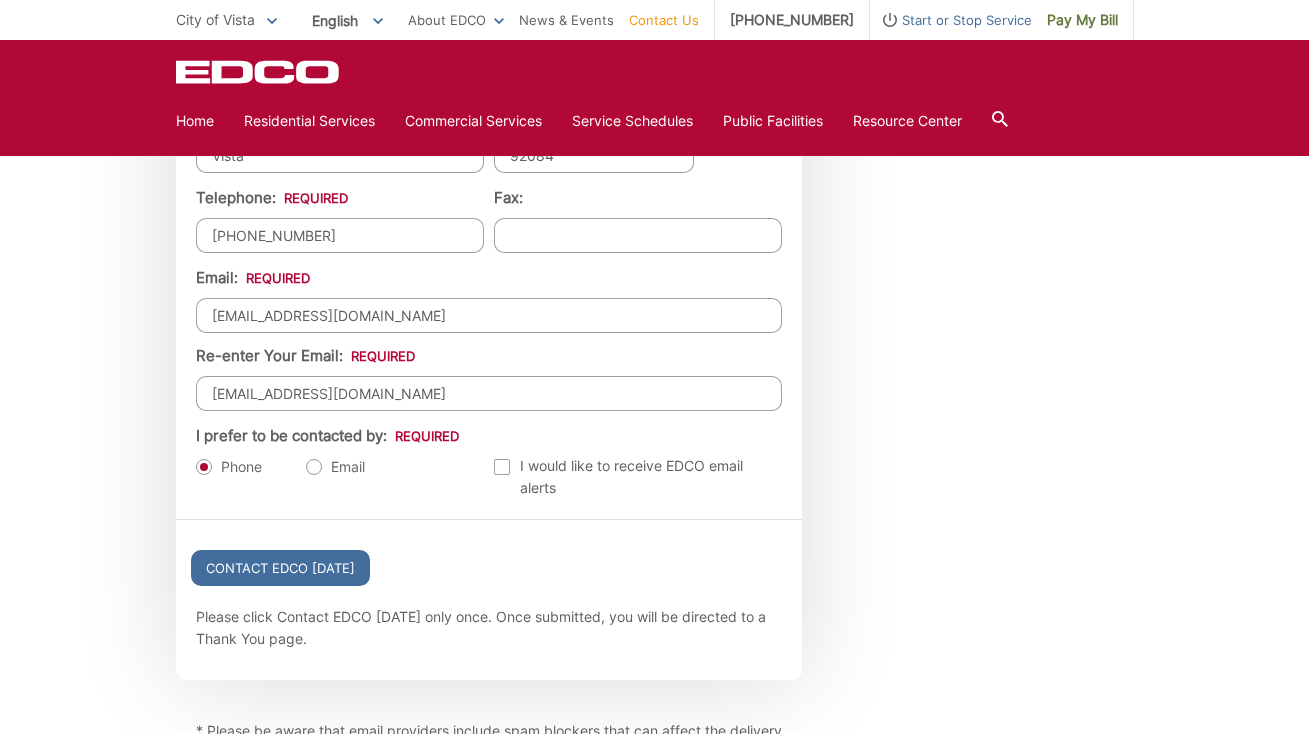 click on "Email" at bounding box center (335, 467) 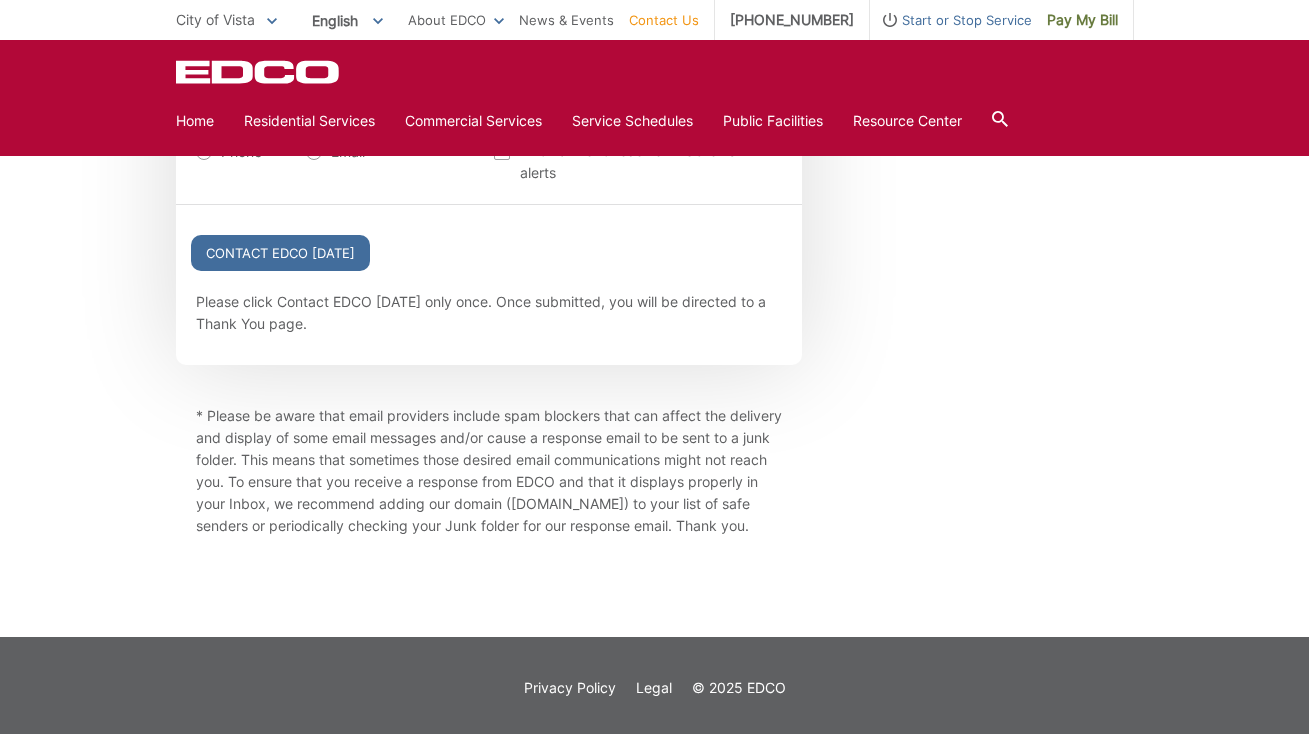 scroll, scrollTop: 2393, scrollLeft: 0, axis: vertical 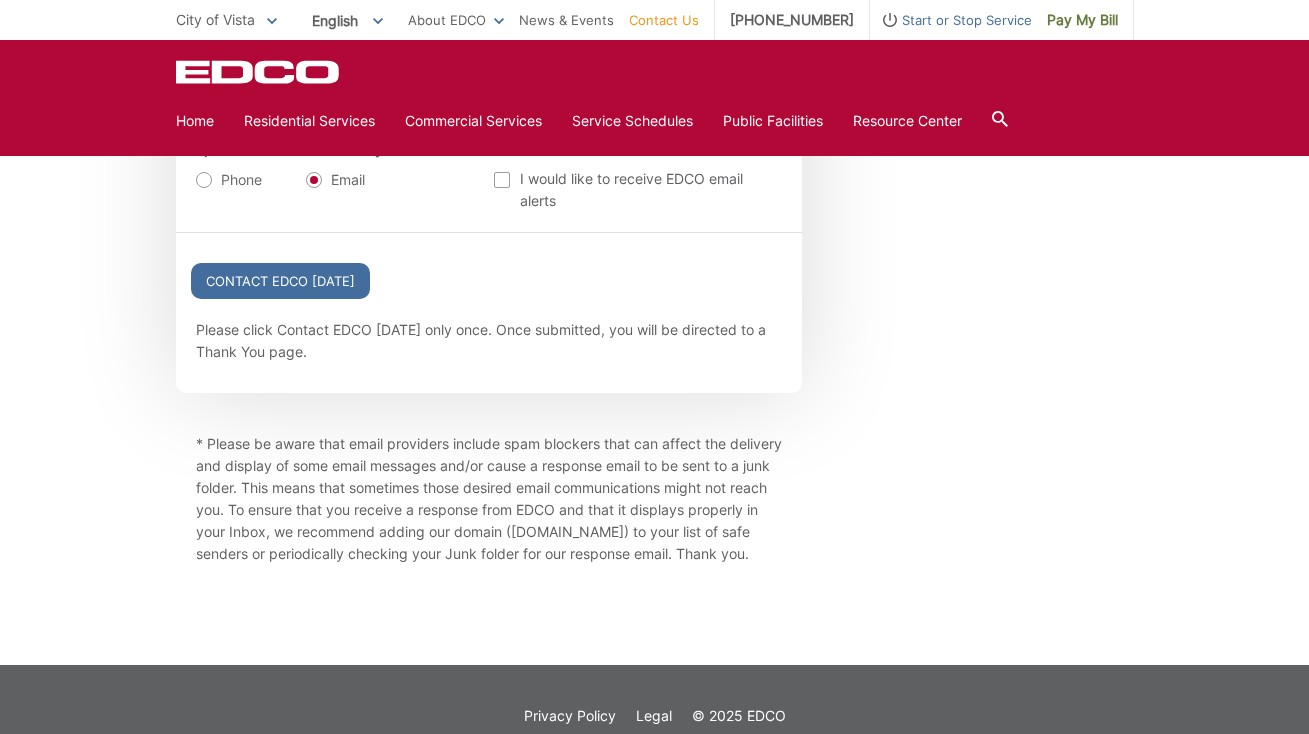 click on "Phone" at bounding box center (229, 180) 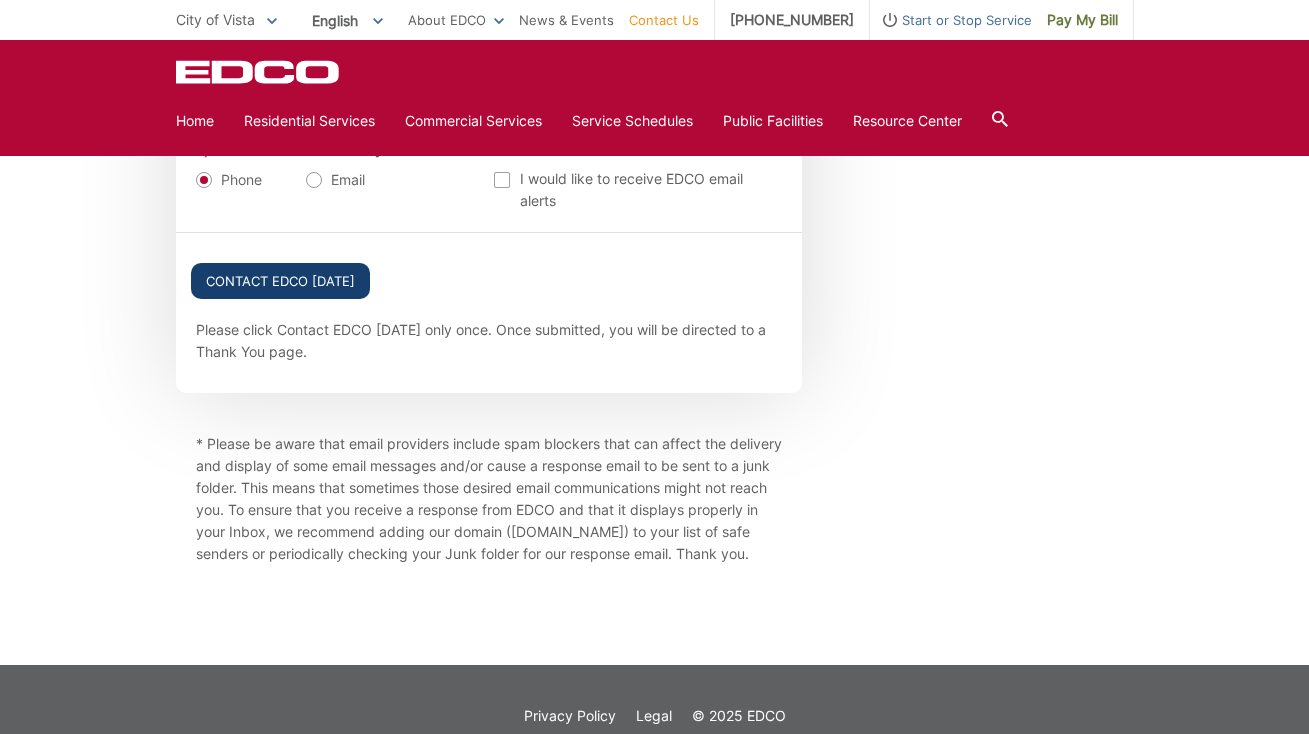 click on "Contact EDCO [DATE]" at bounding box center (280, 281) 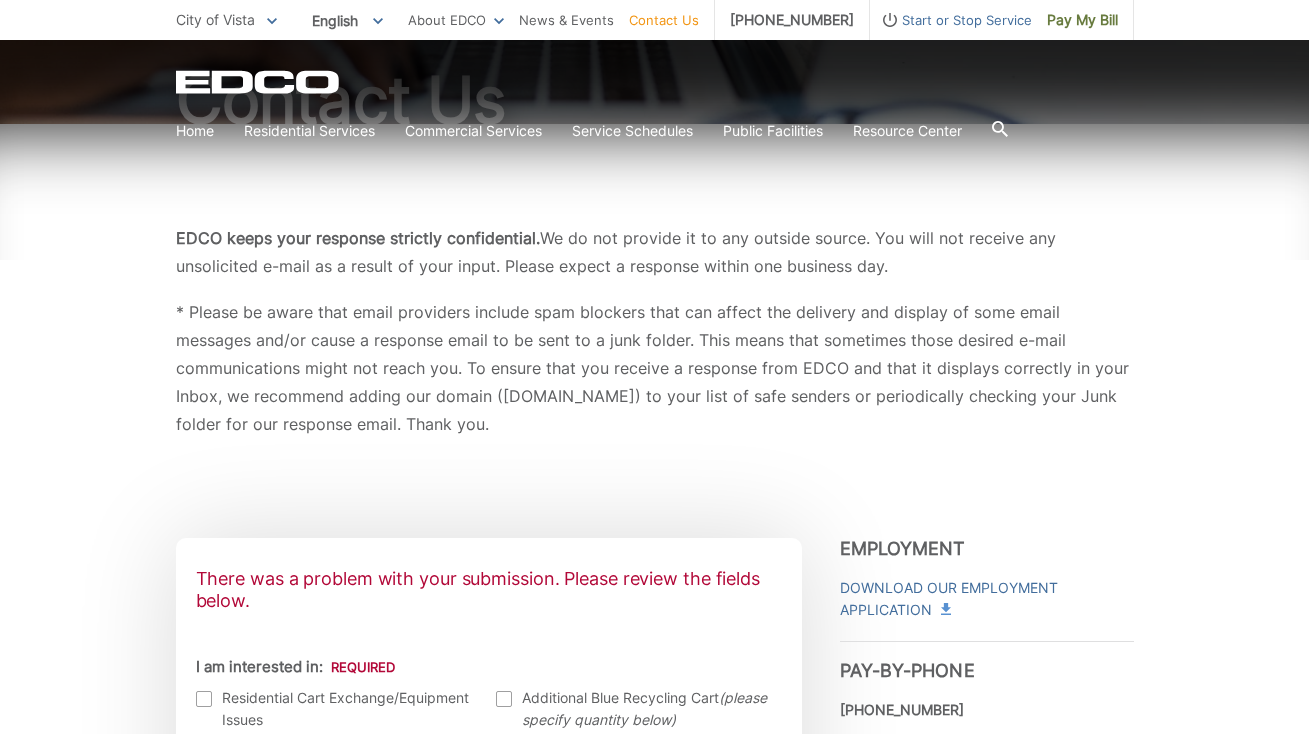 scroll, scrollTop: 575, scrollLeft: 0, axis: vertical 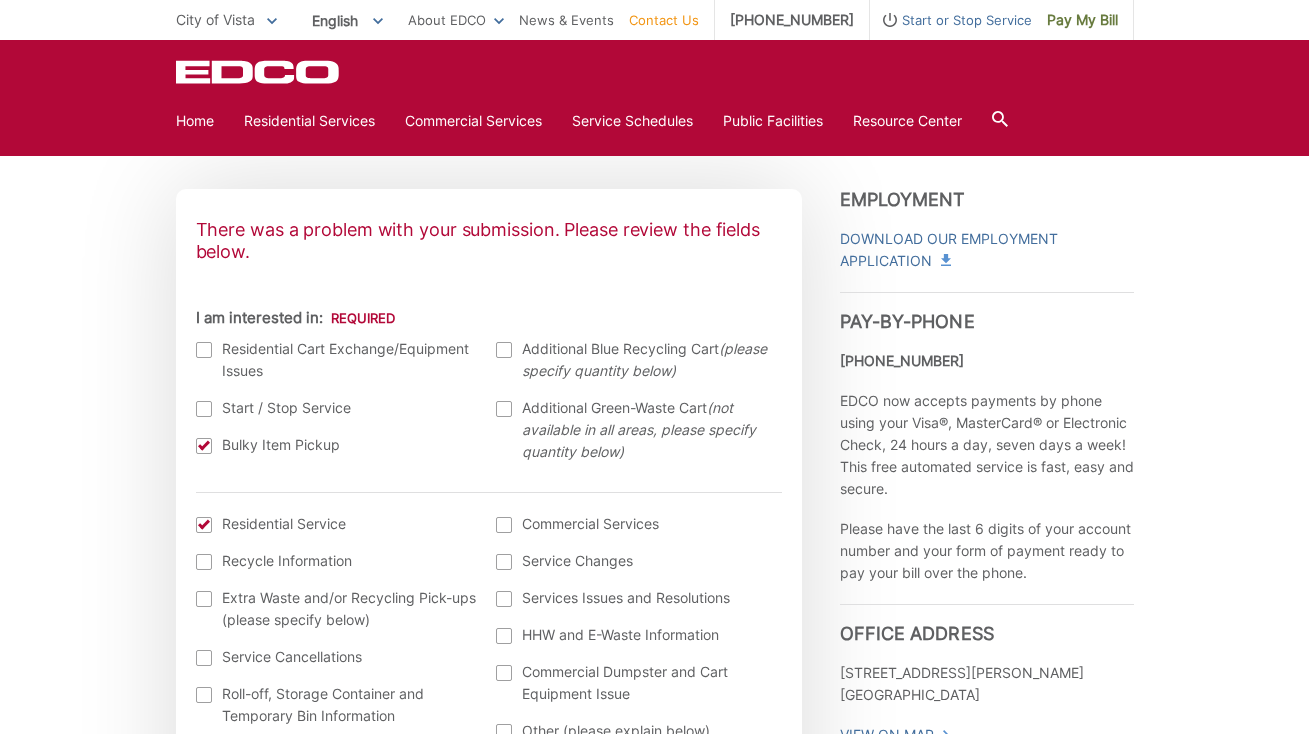 click at bounding box center (204, 446) 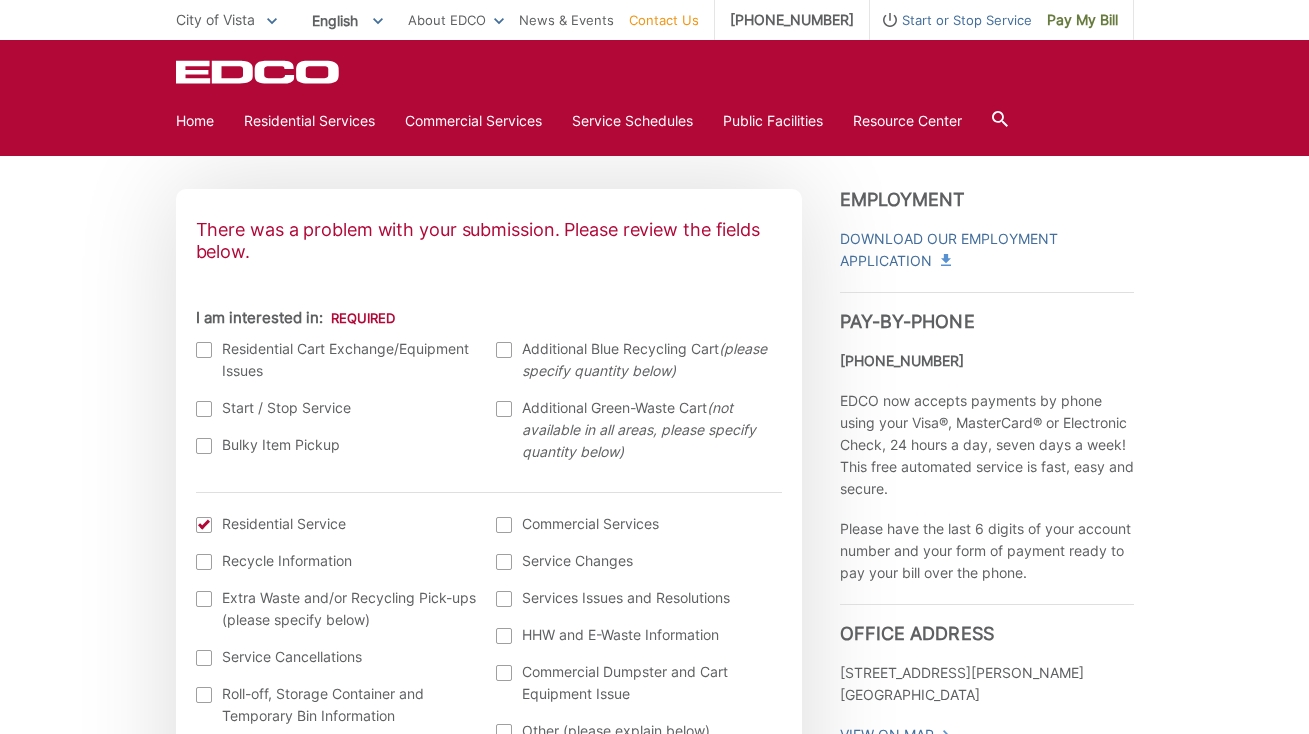 click at bounding box center [204, 446] 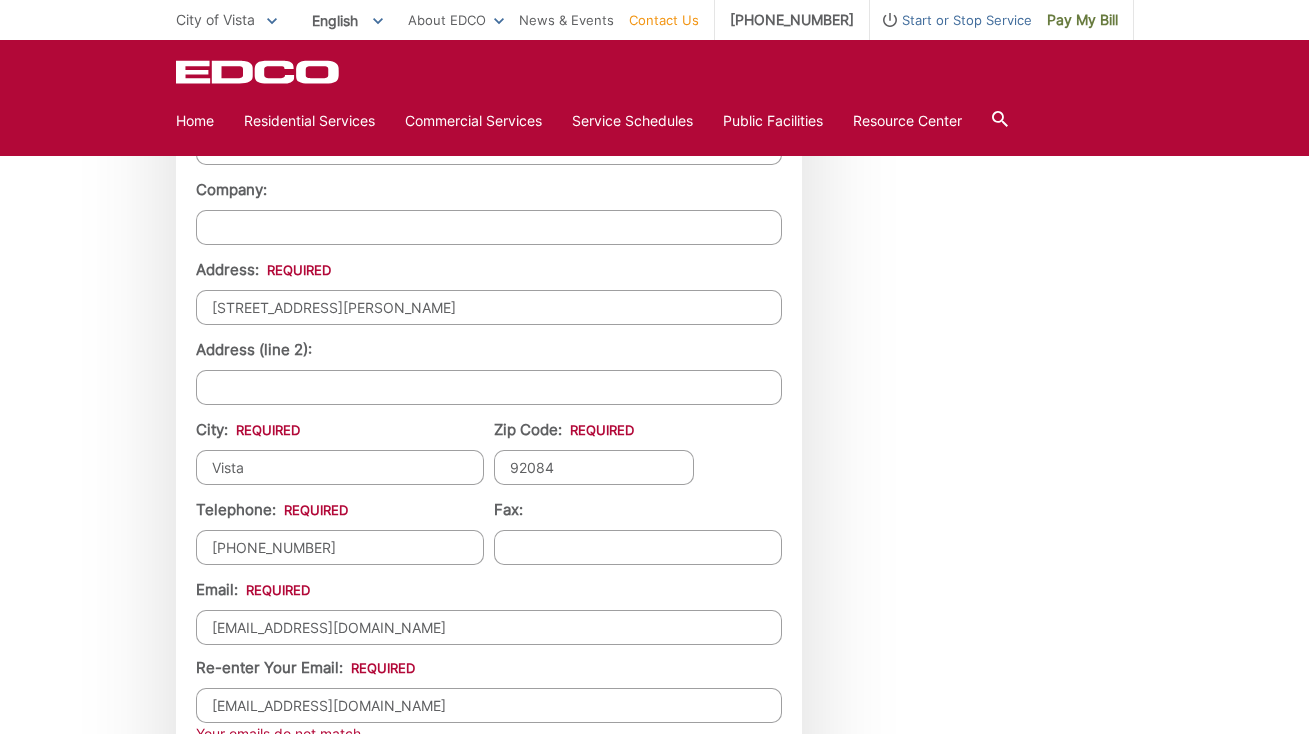 scroll, scrollTop: 2179, scrollLeft: 0, axis: vertical 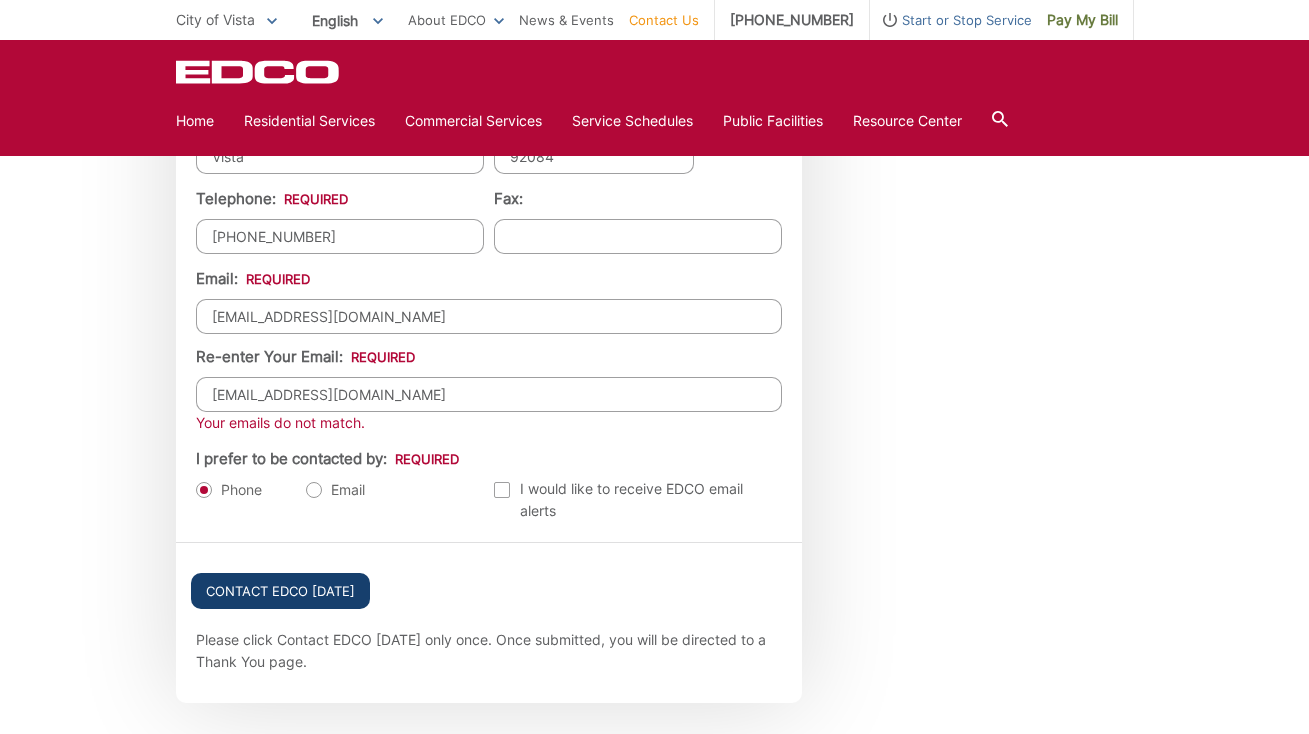 click on "Contact EDCO [DATE]" at bounding box center [280, 591] 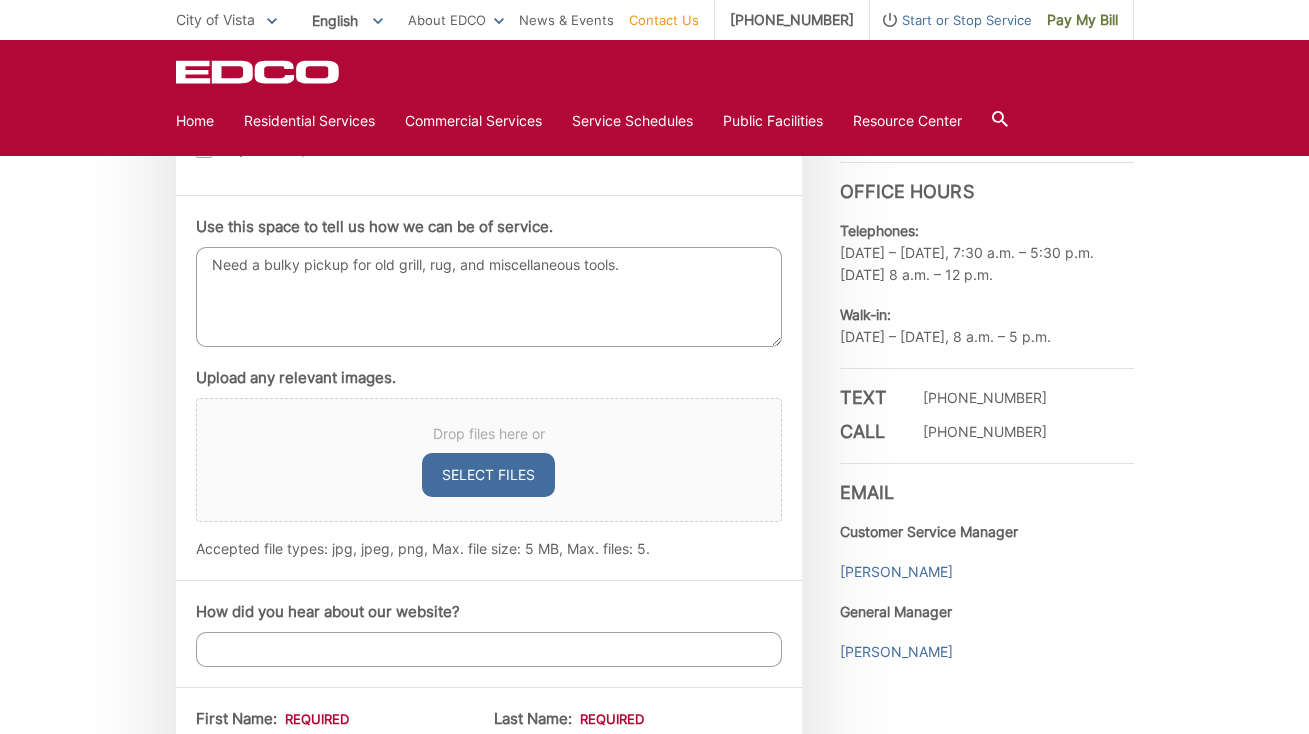 scroll, scrollTop: 1217, scrollLeft: 0, axis: vertical 